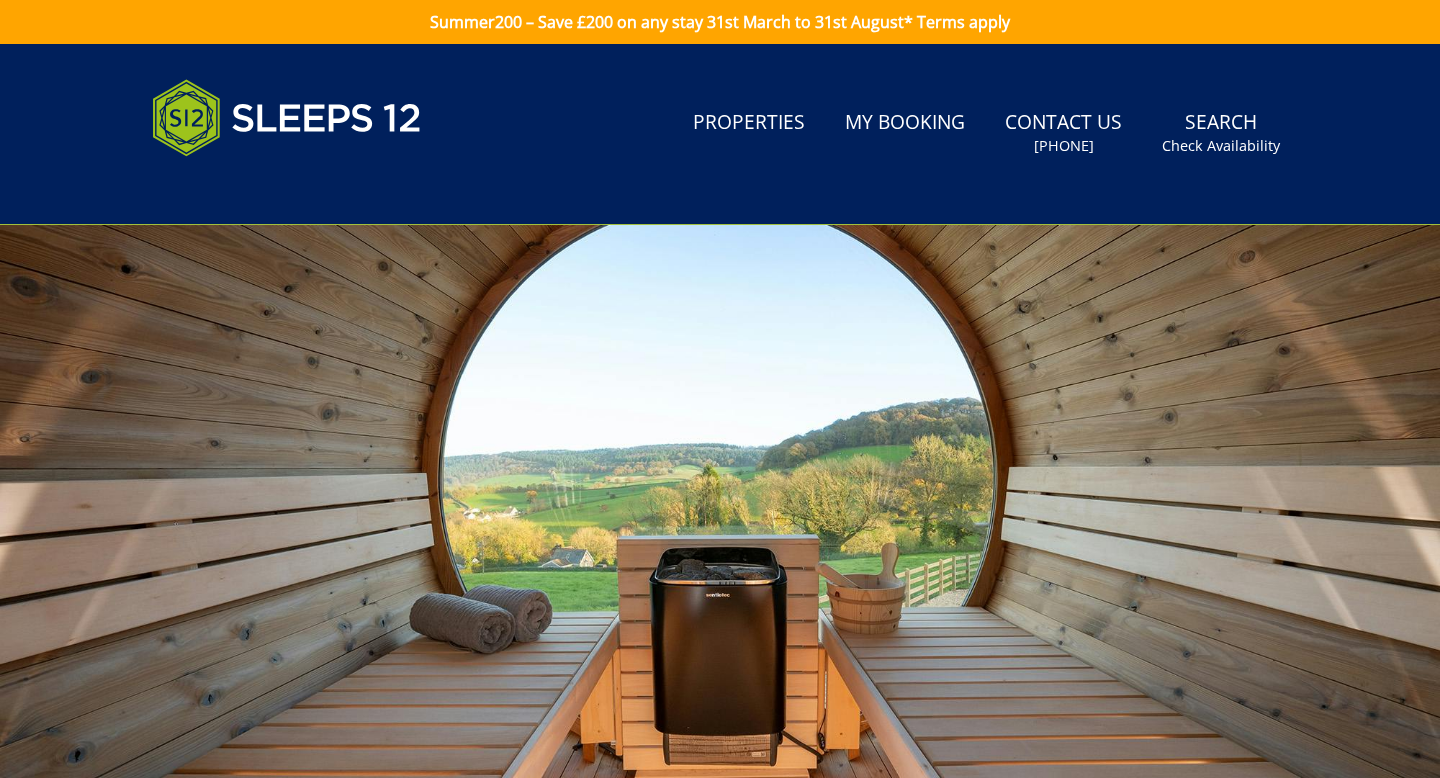 scroll, scrollTop: 925, scrollLeft: 0, axis: vertical 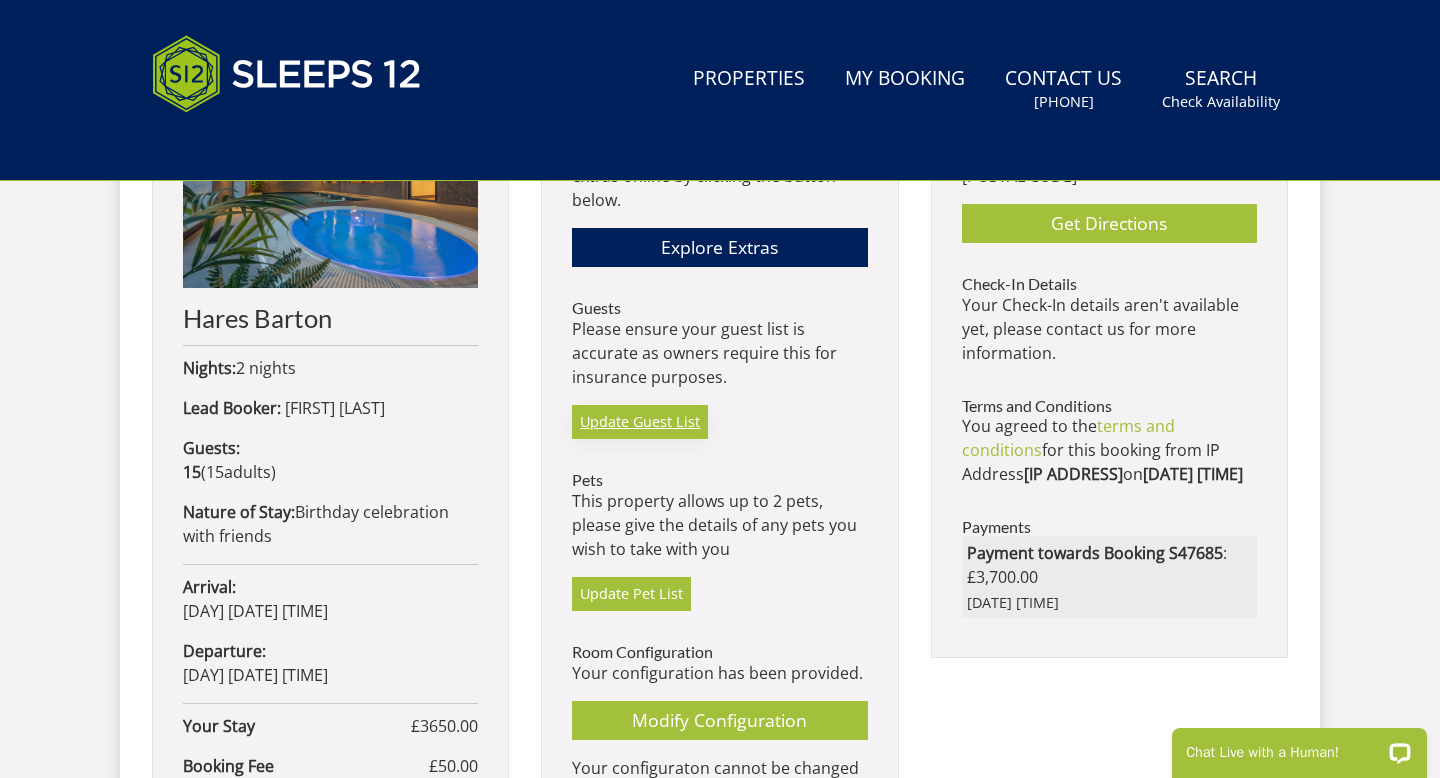 click on "Update Guest List" at bounding box center [640, 422] 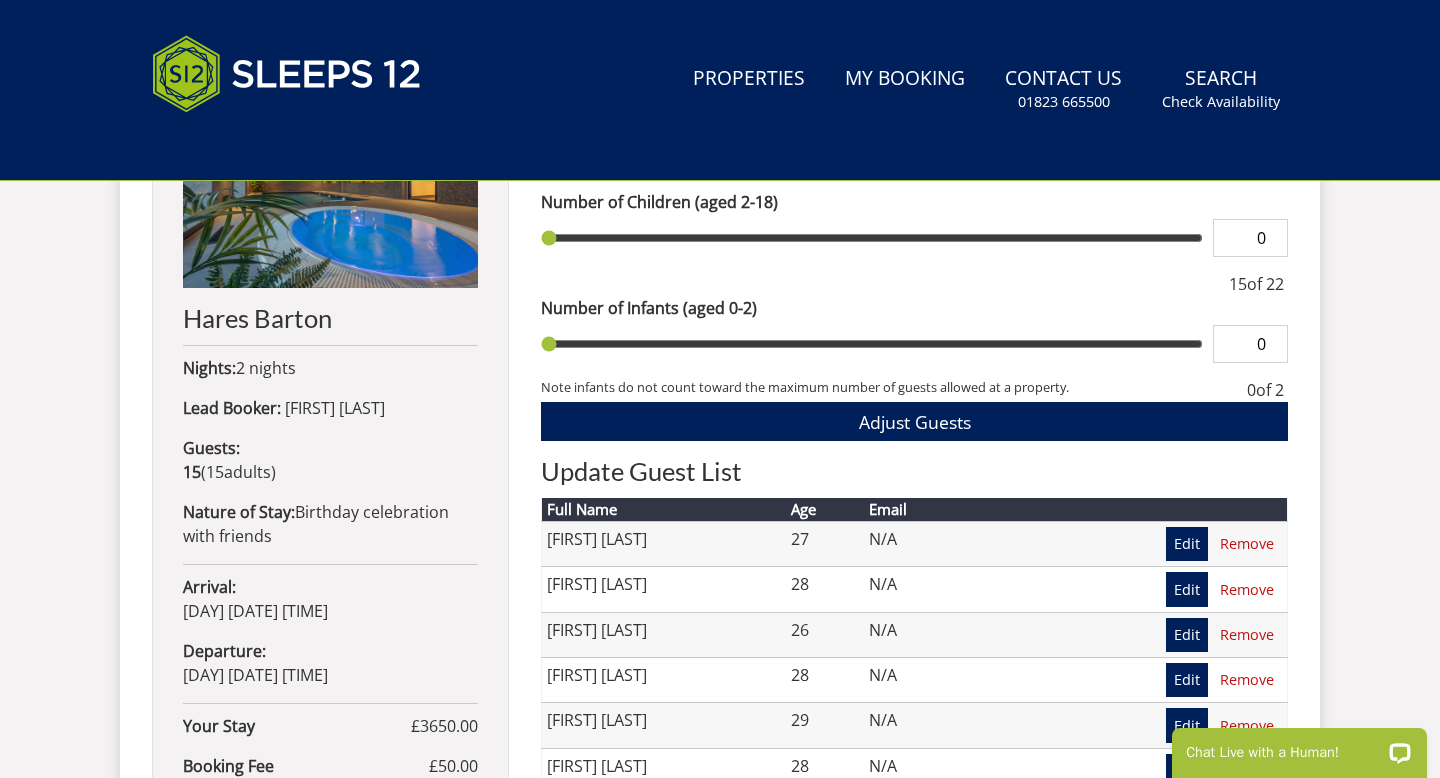 scroll, scrollTop: 0, scrollLeft: 0, axis: both 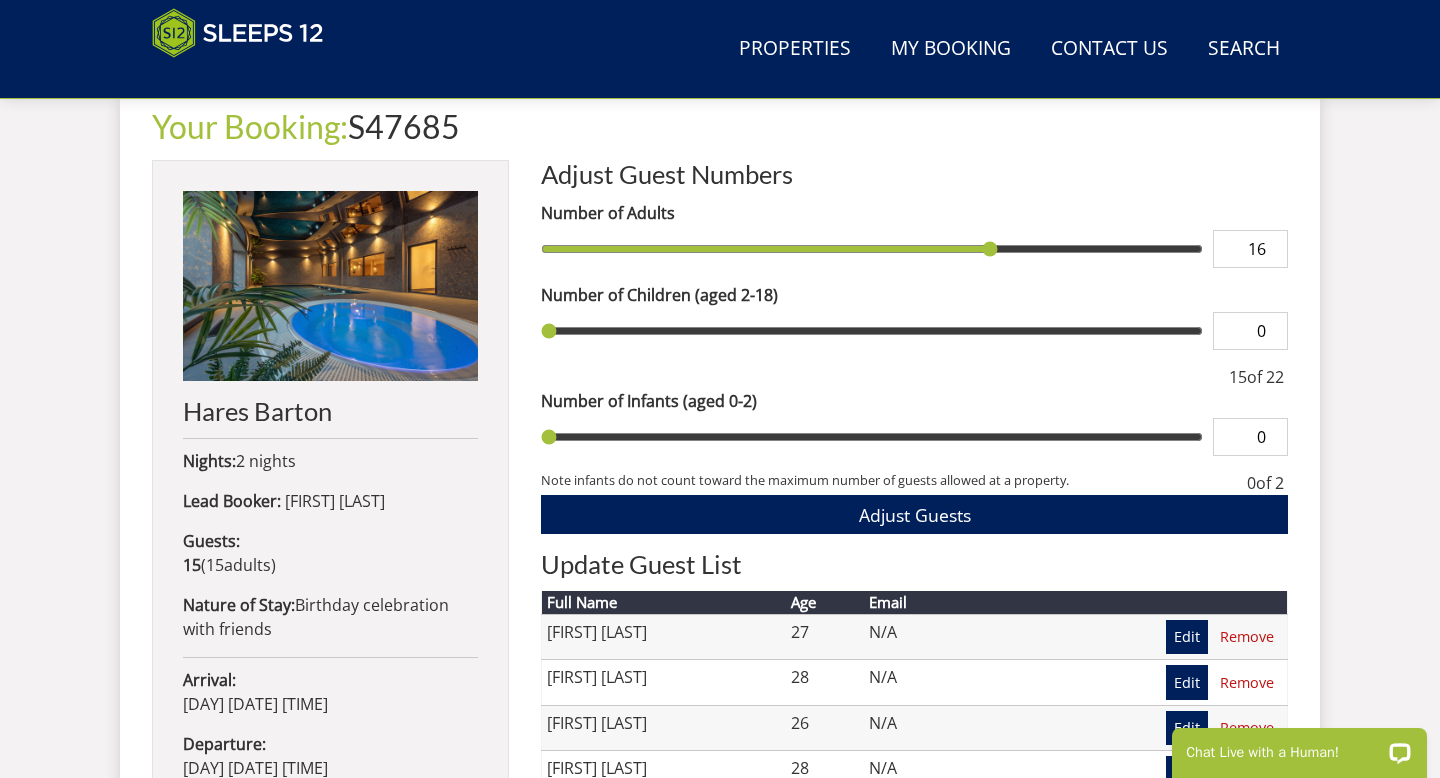 type on "16" 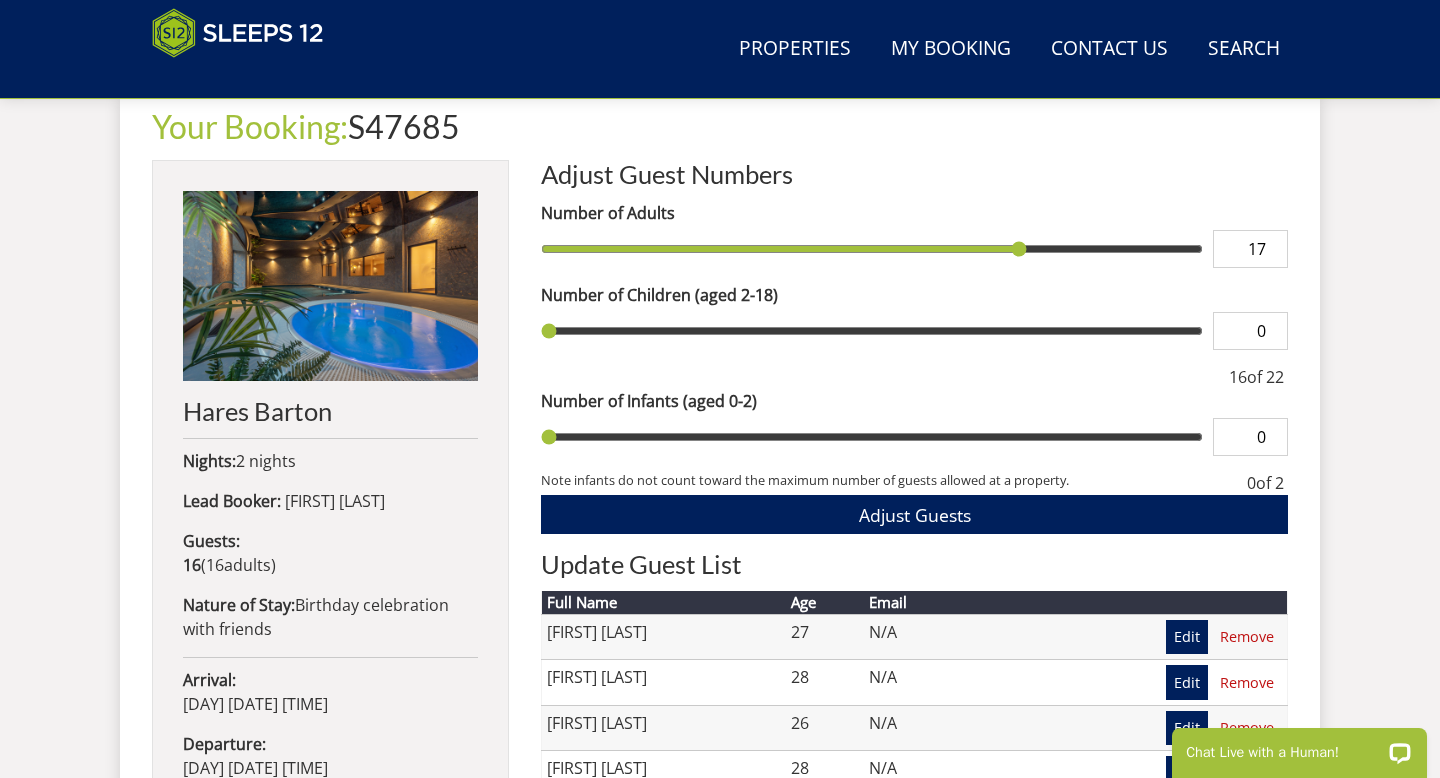 type on "17" 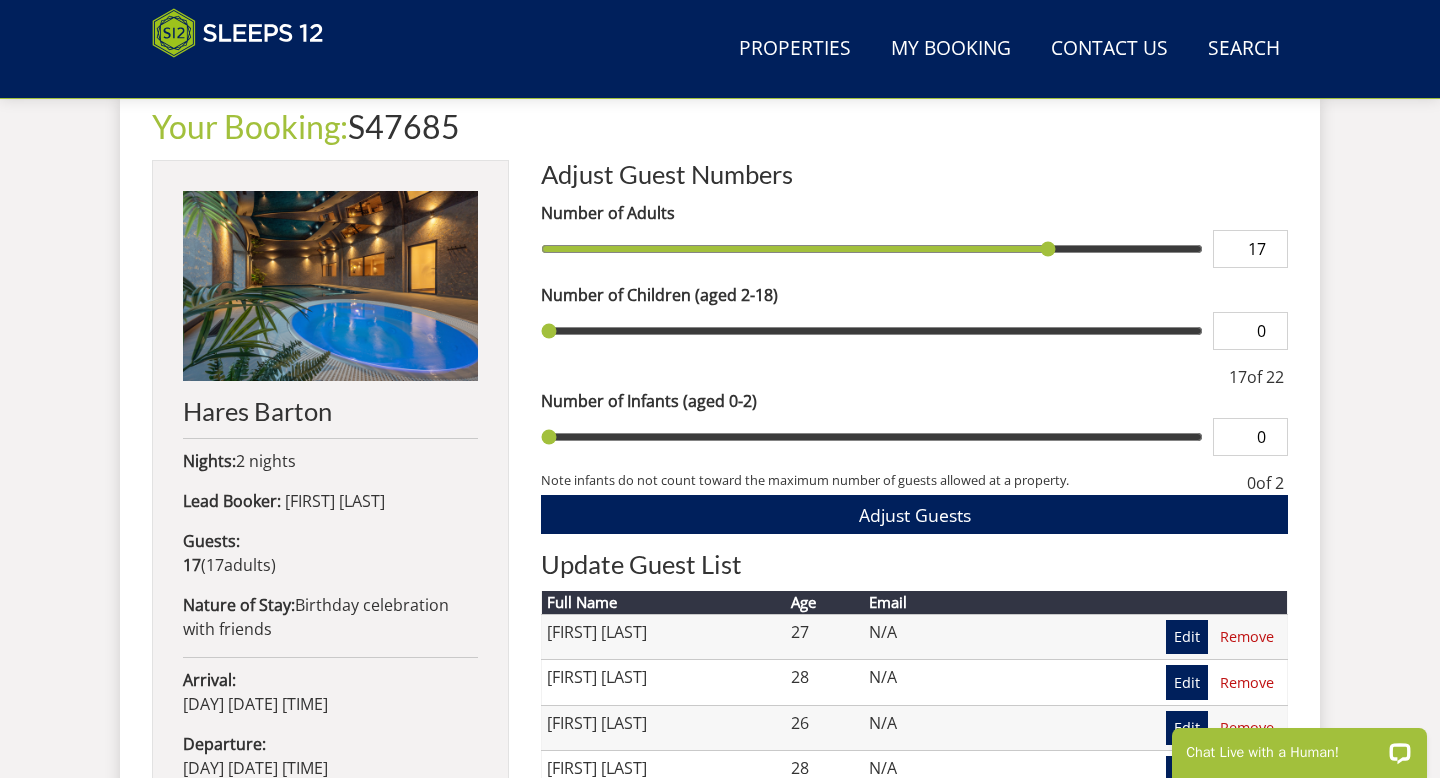 click on "Number of Children (aged 2-18)" at bounding box center (914, 295) 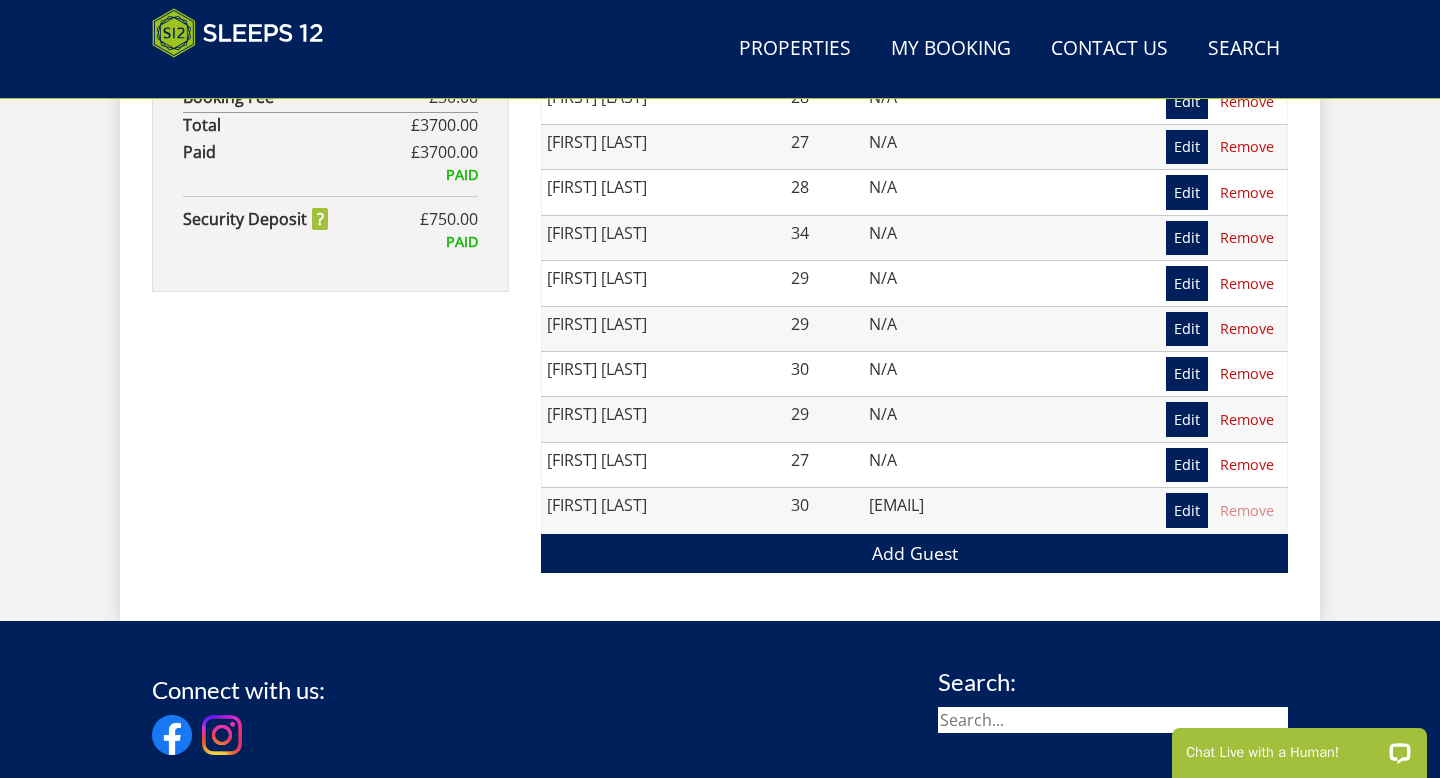 scroll, scrollTop: 1514, scrollLeft: 0, axis: vertical 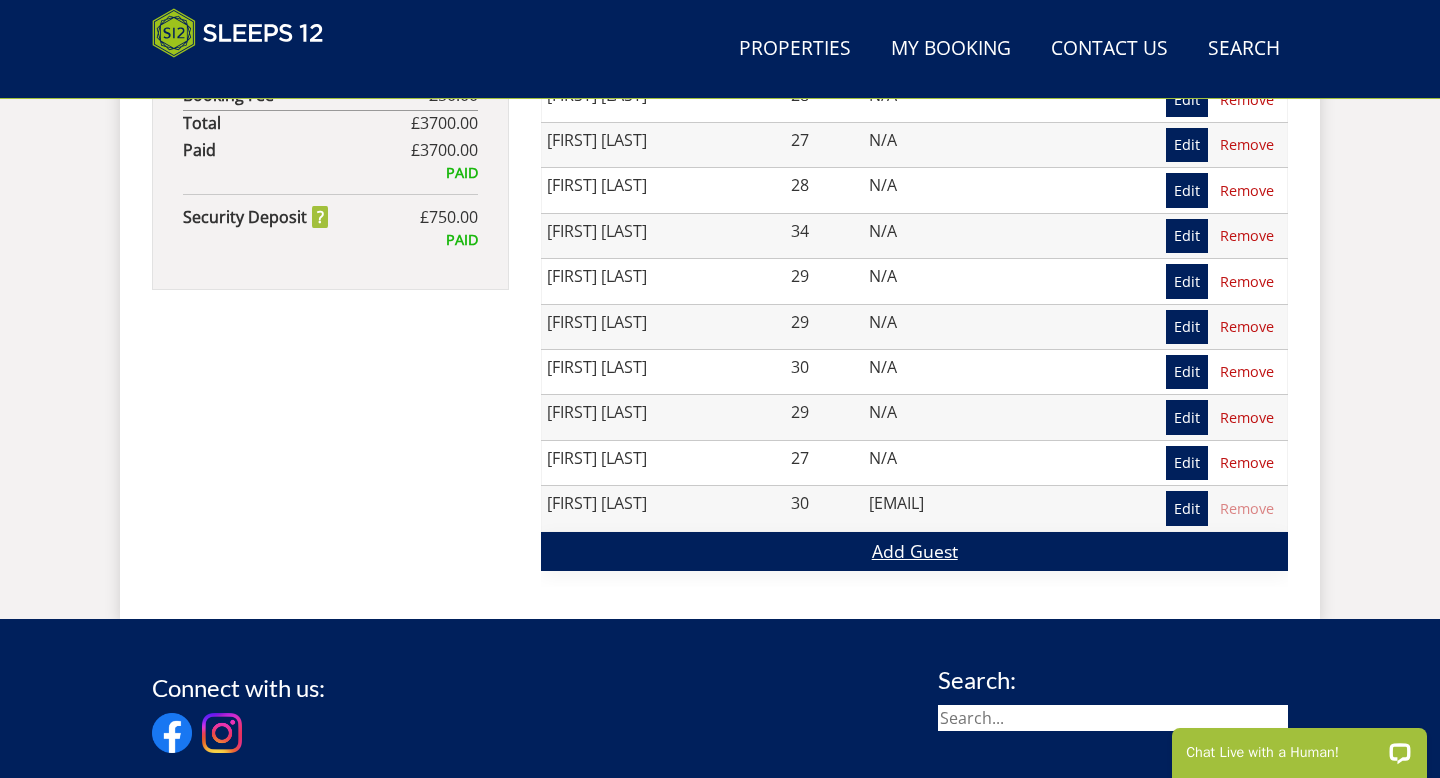 click on "Add Guest" at bounding box center (914, 551) 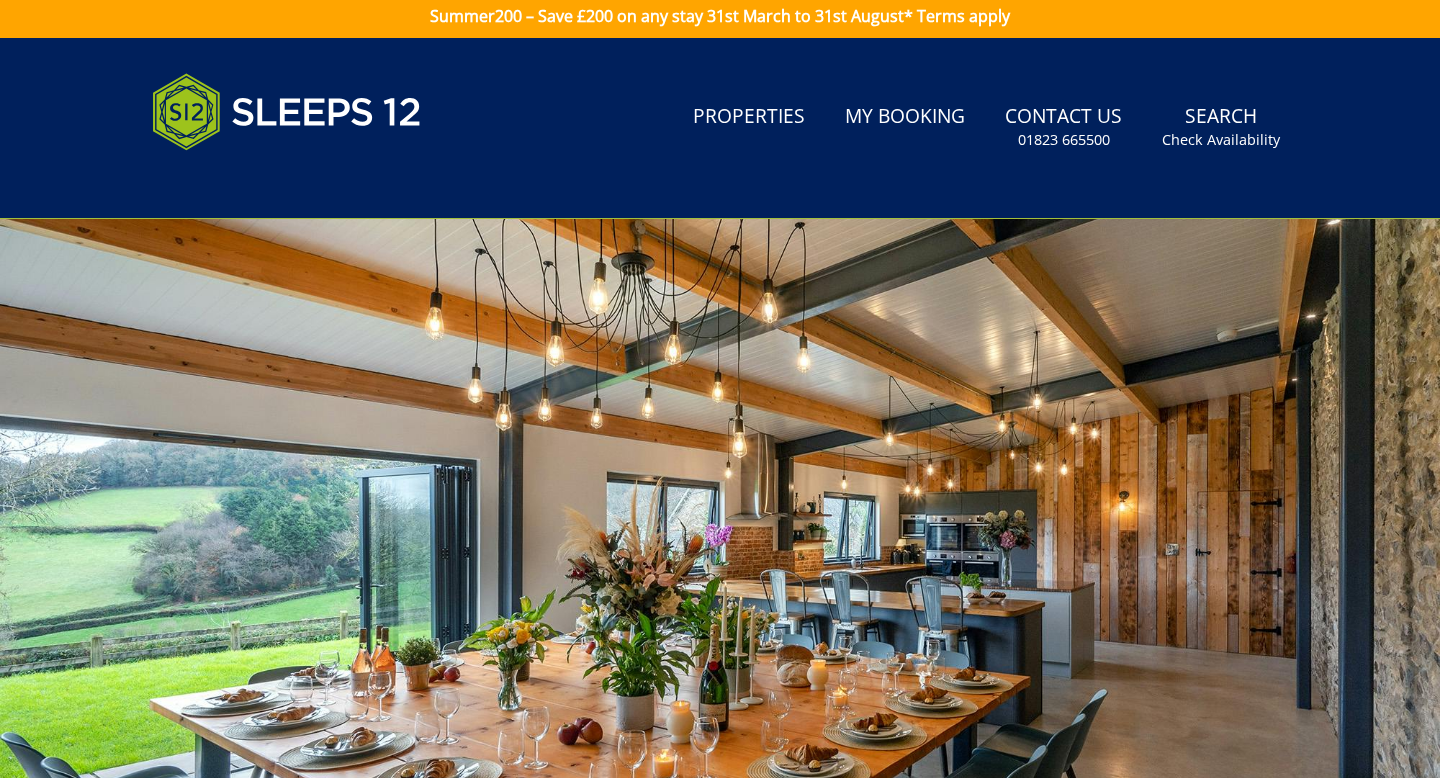 scroll, scrollTop: 467, scrollLeft: 0, axis: vertical 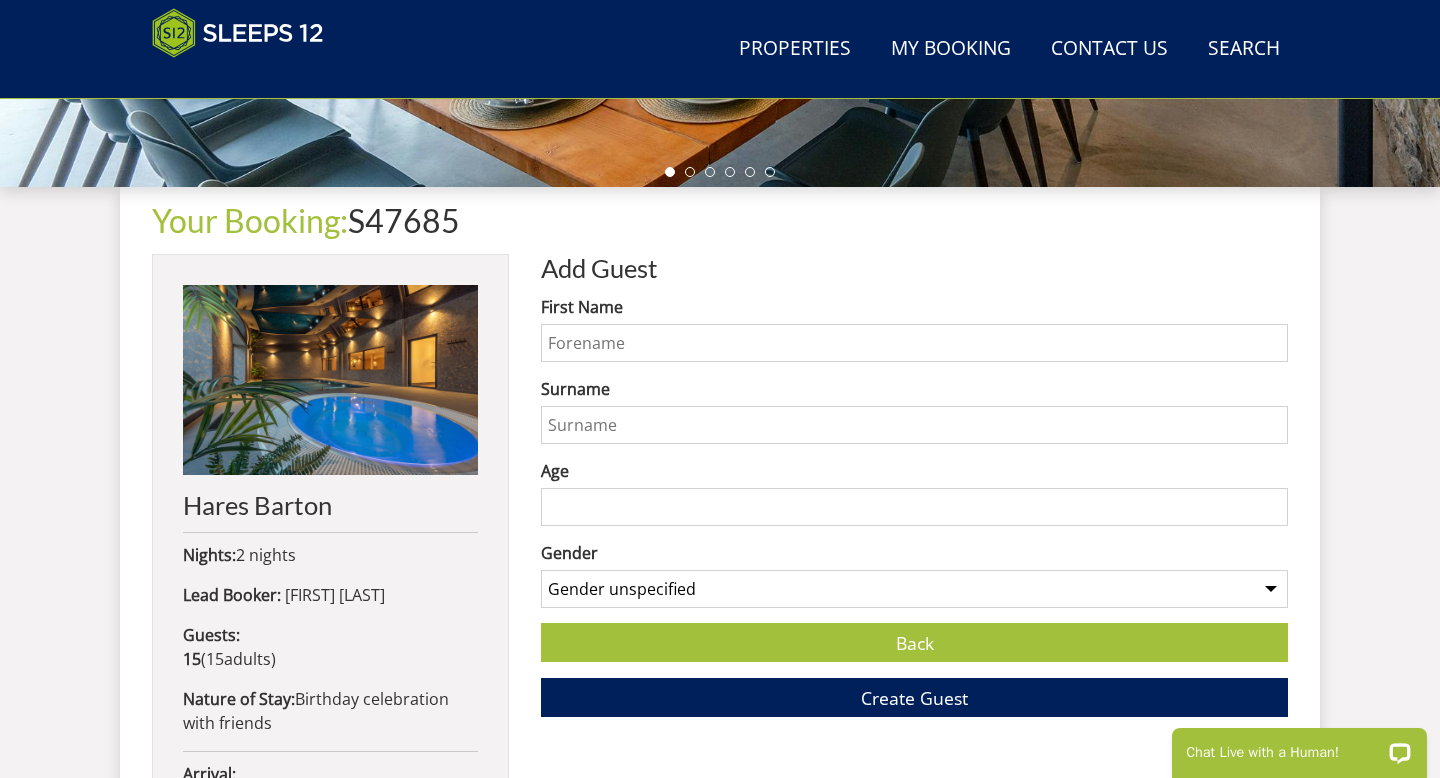 click on "First Name" at bounding box center (914, 343) 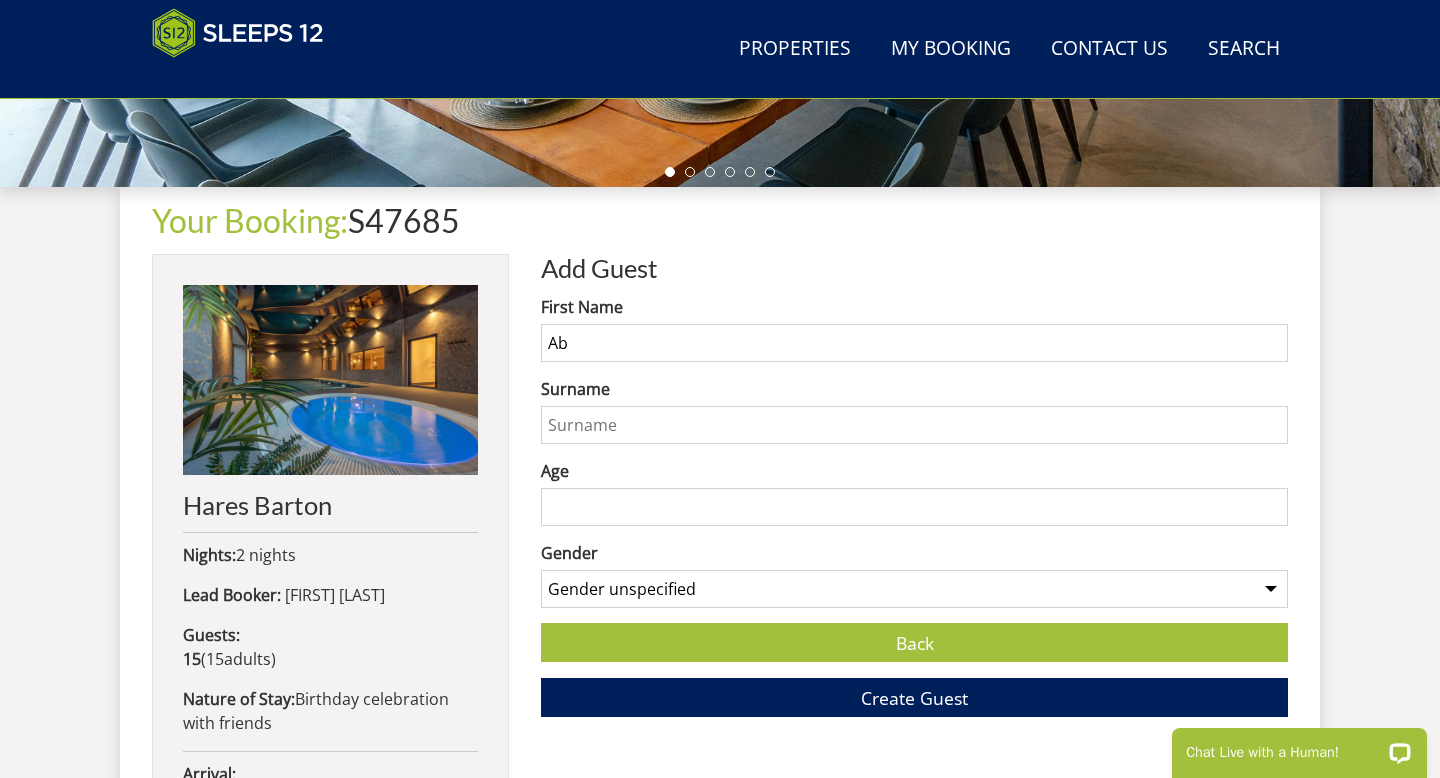 type on "A" 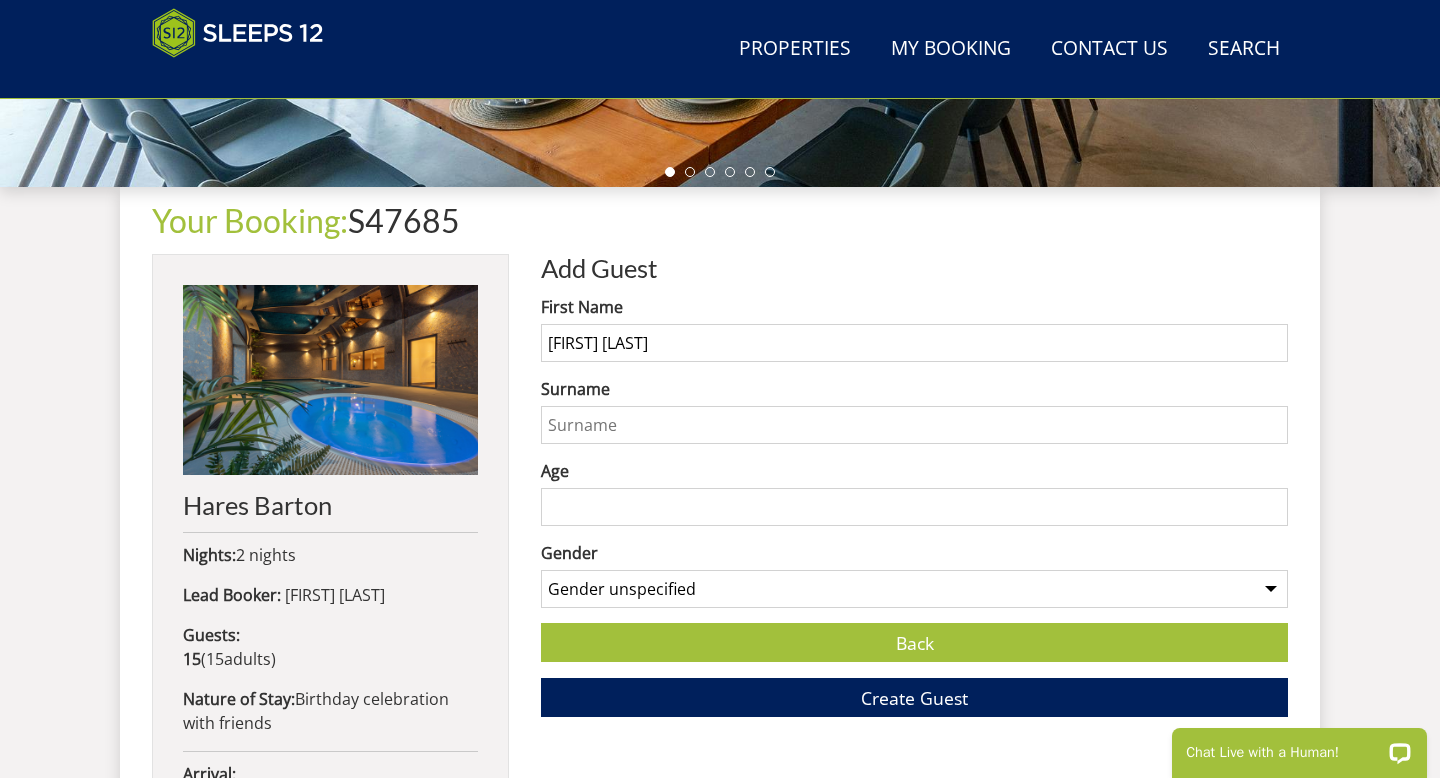 type on "[FIRST] [LAST]" 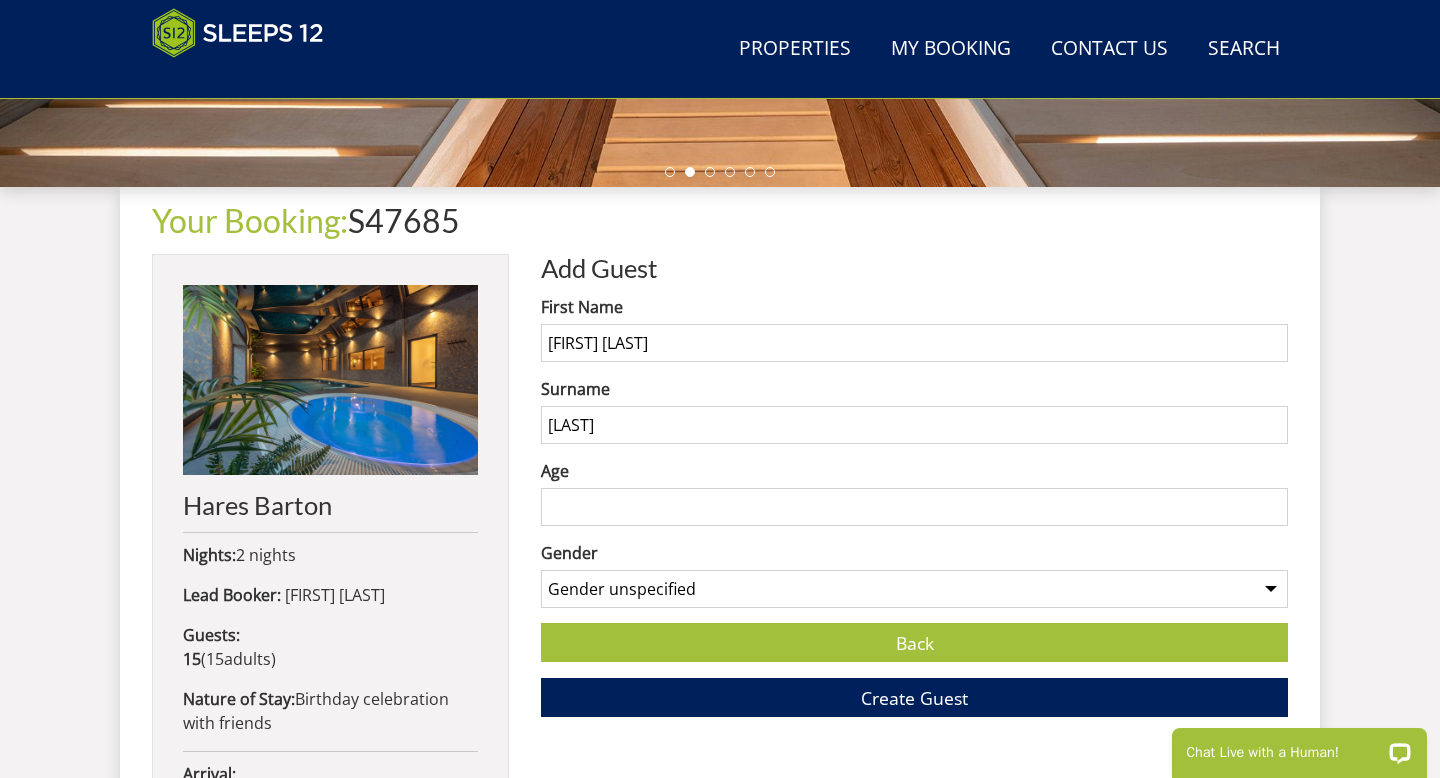 type on "[LAST]" 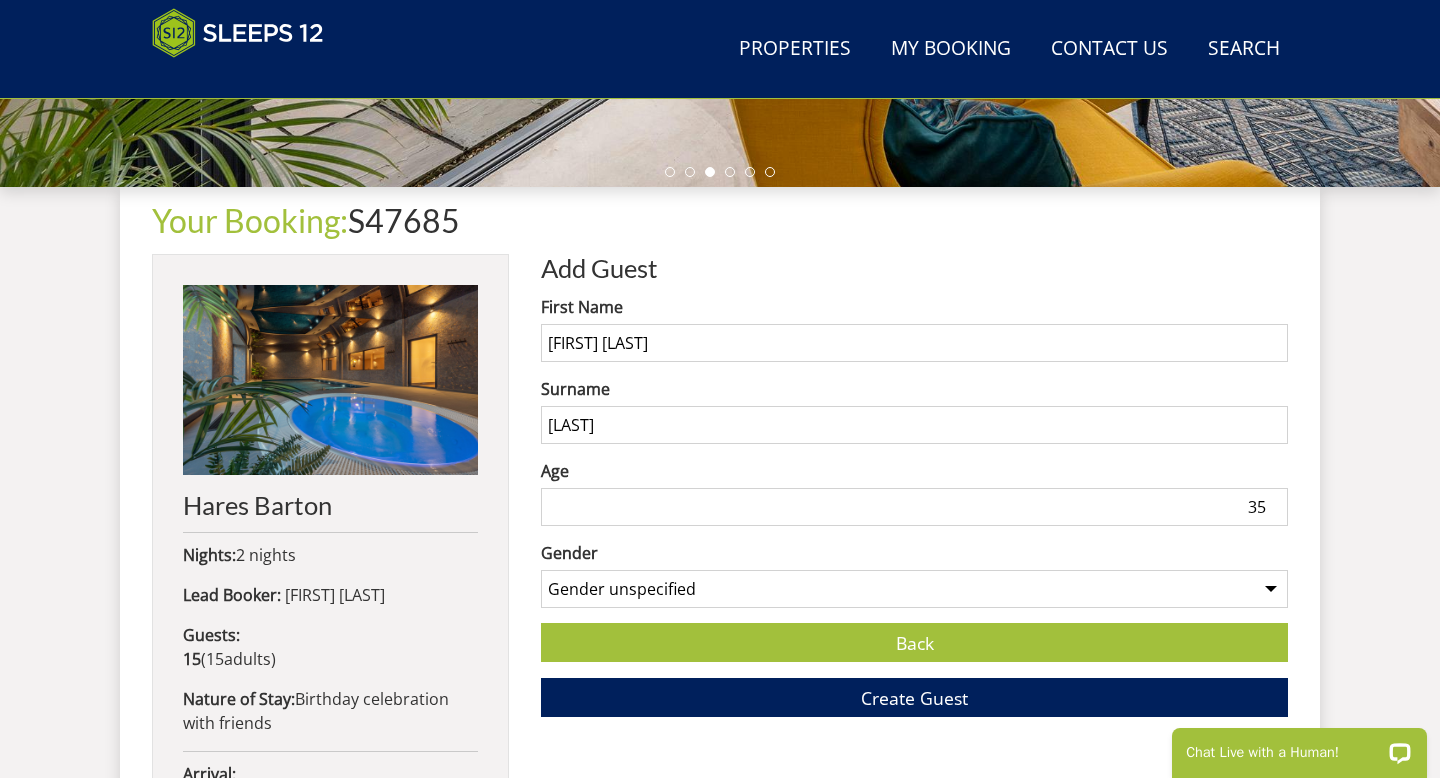 type on "35" 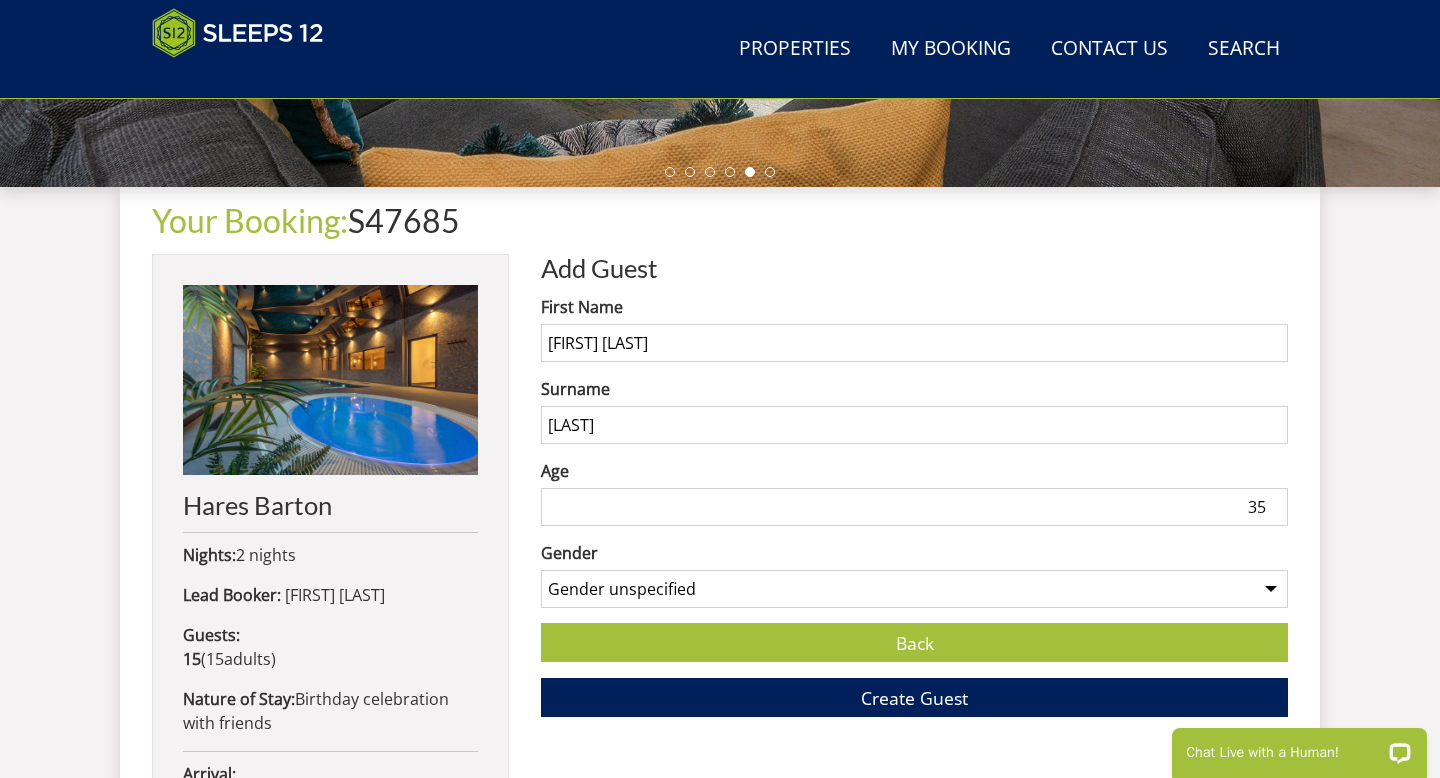 select on "gender_male" 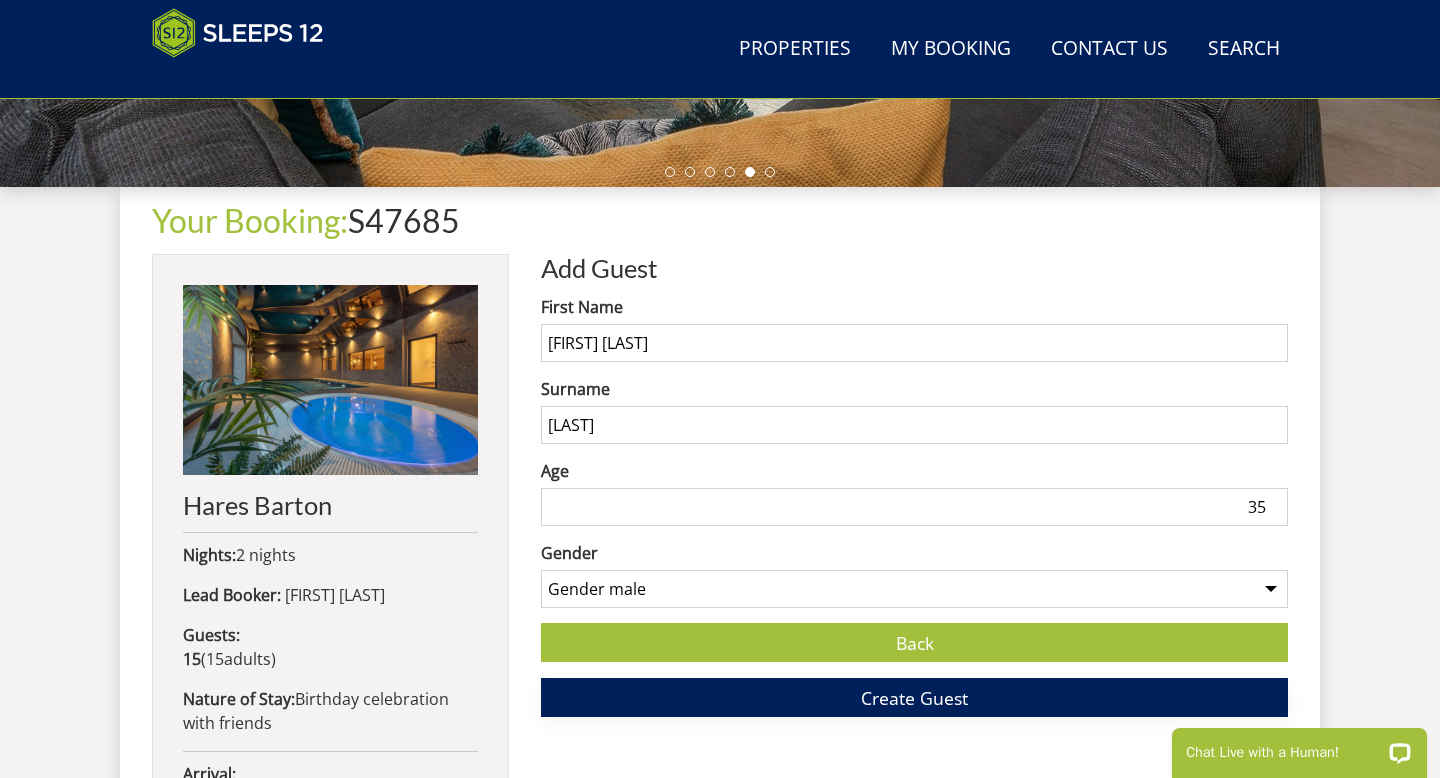 click on "Create Guest" at bounding box center (914, 698) 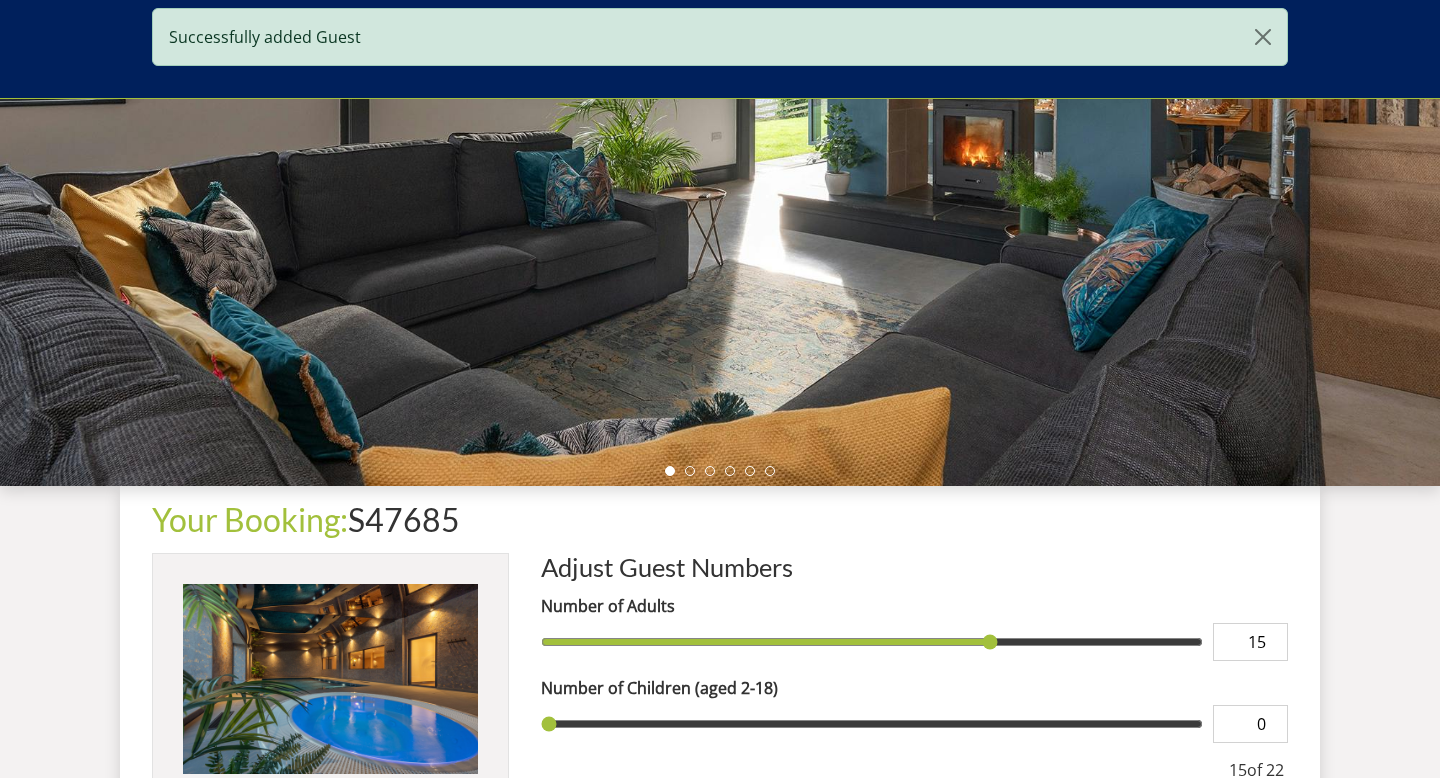 scroll, scrollTop: 611, scrollLeft: 0, axis: vertical 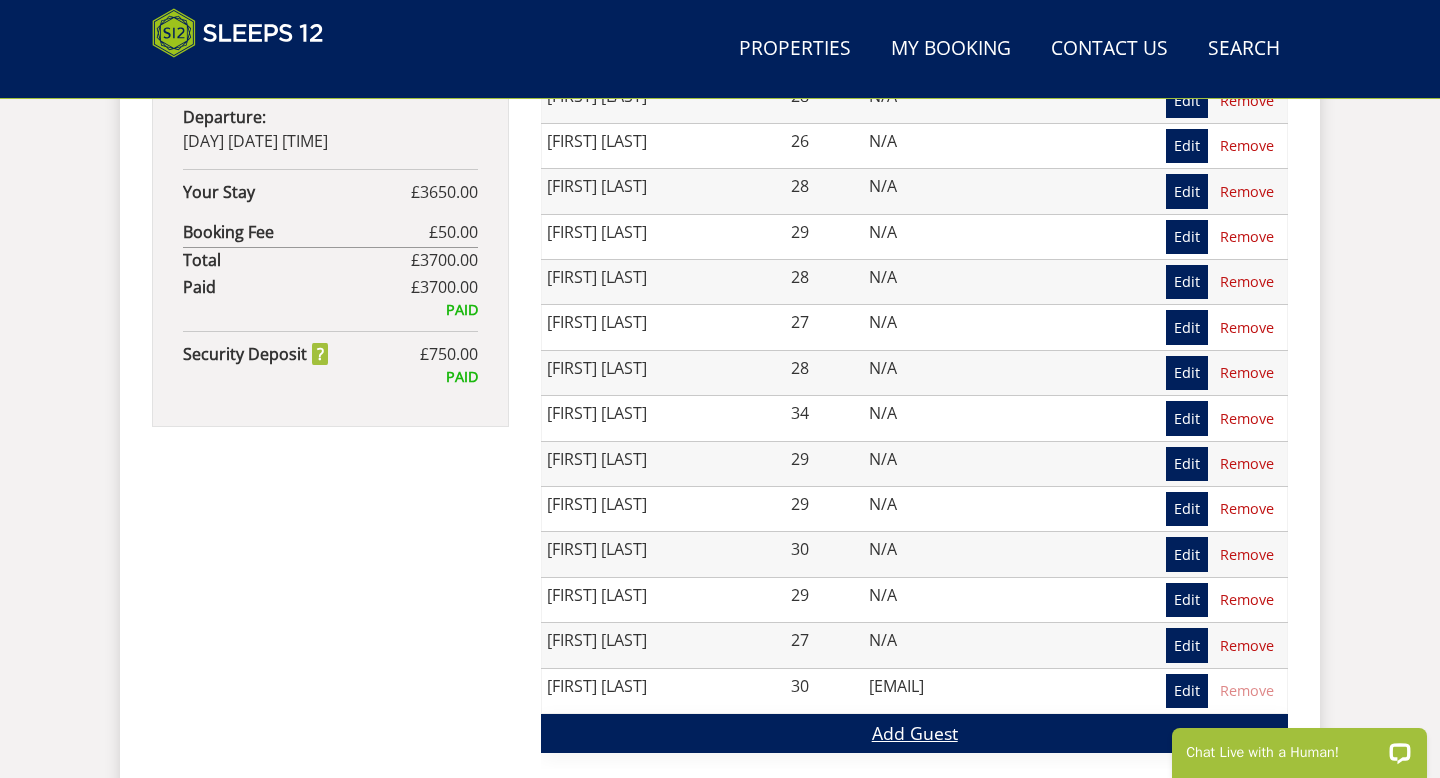 click on "Add Guest" at bounding box center (914, 733) 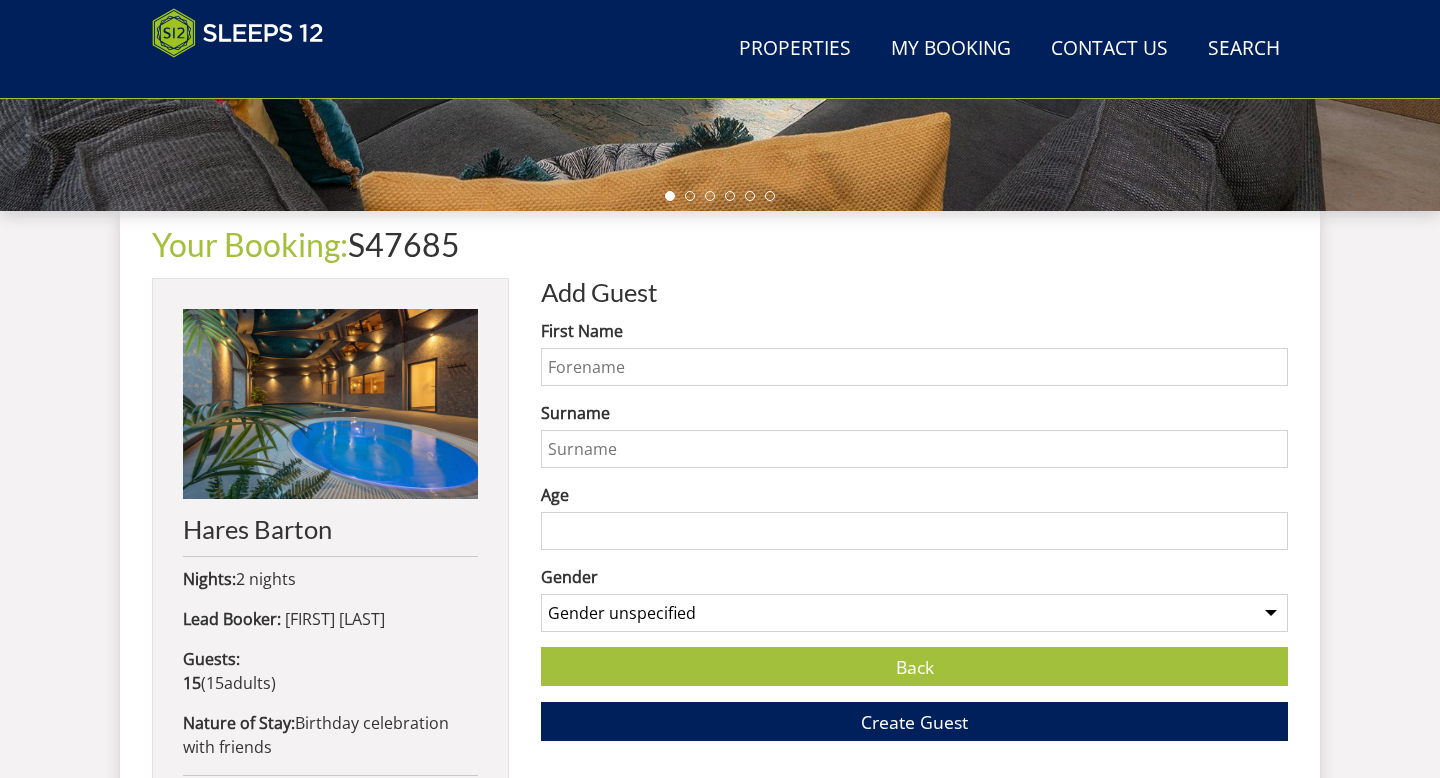 scroll, scrollTop: 644, scrollLeft: 0, axis: vertical 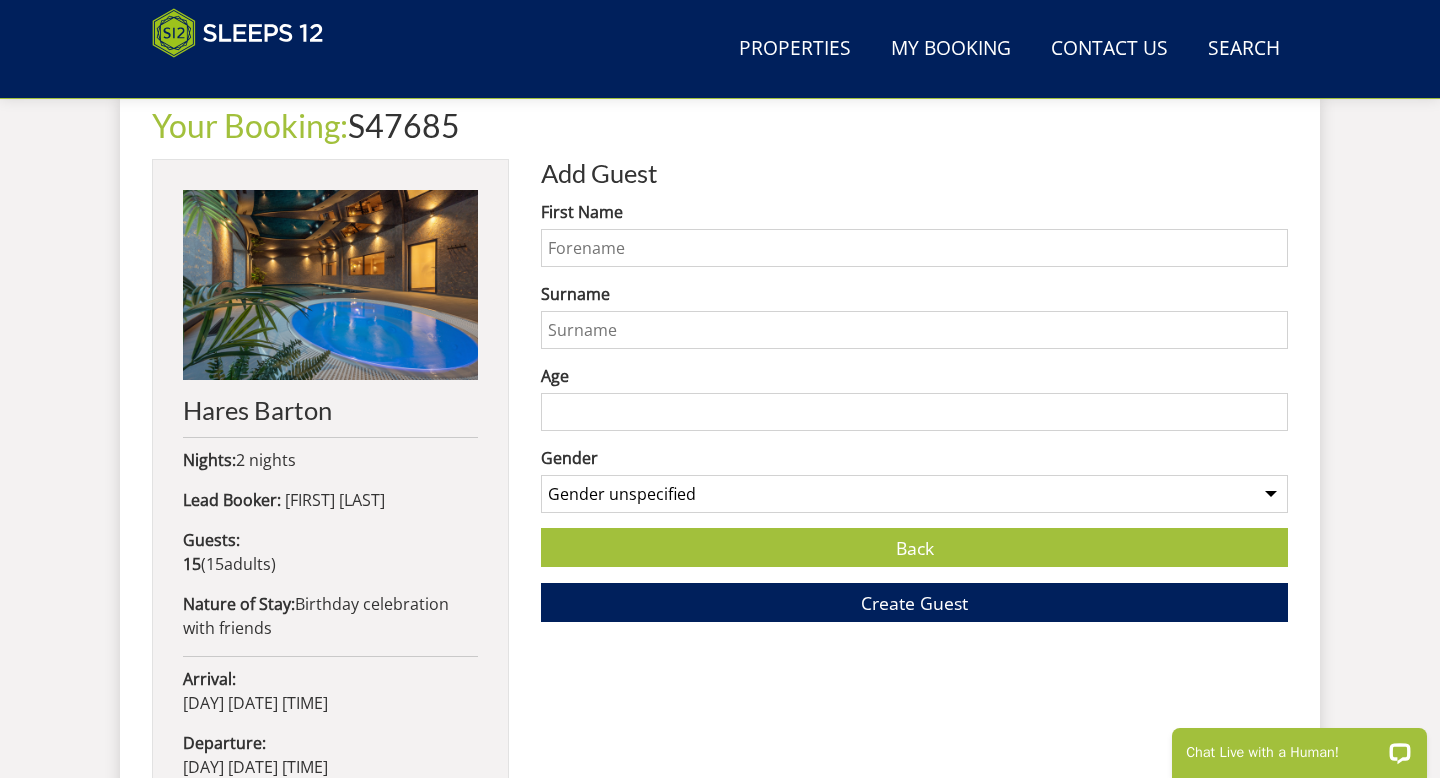 click on "First Name" at bounding box center (914, 248) 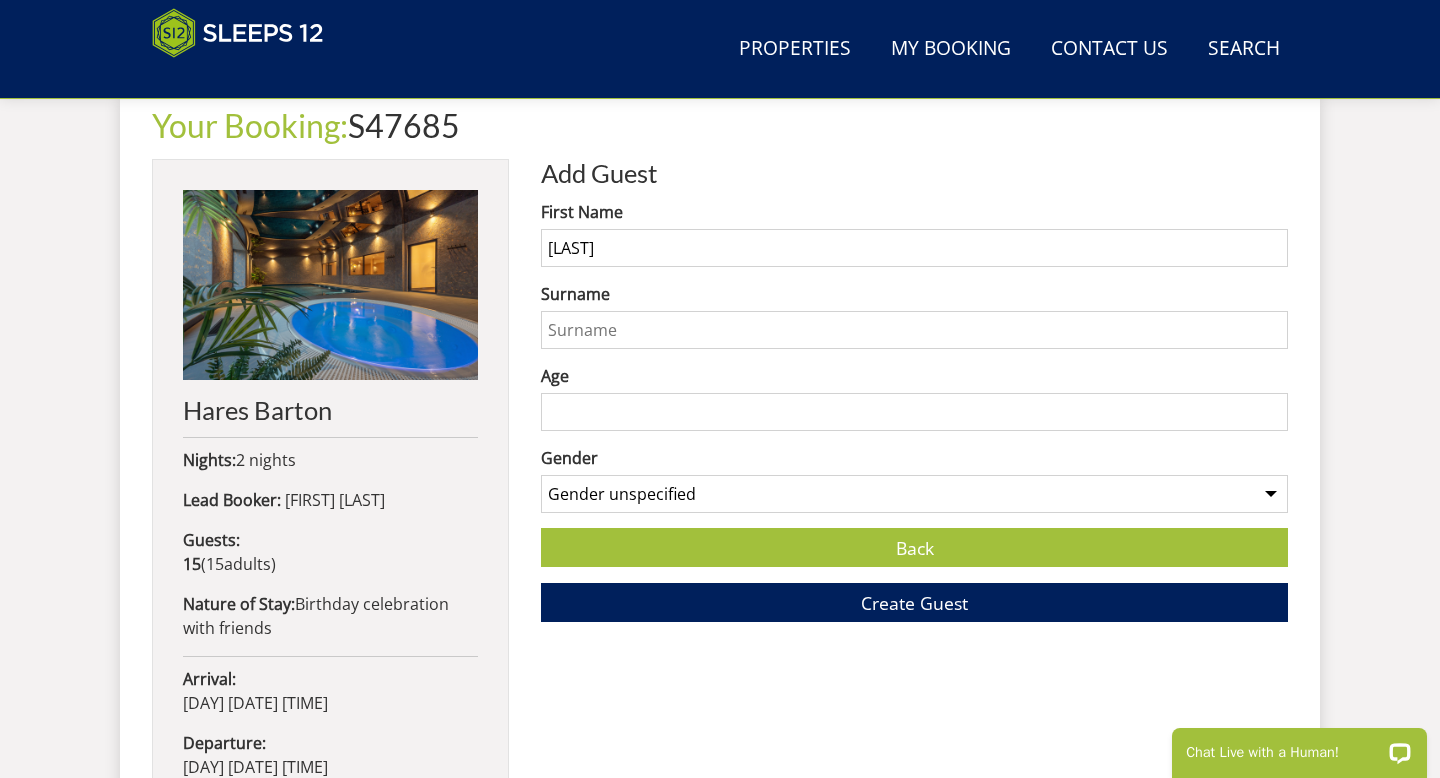 type on "[LAST]" 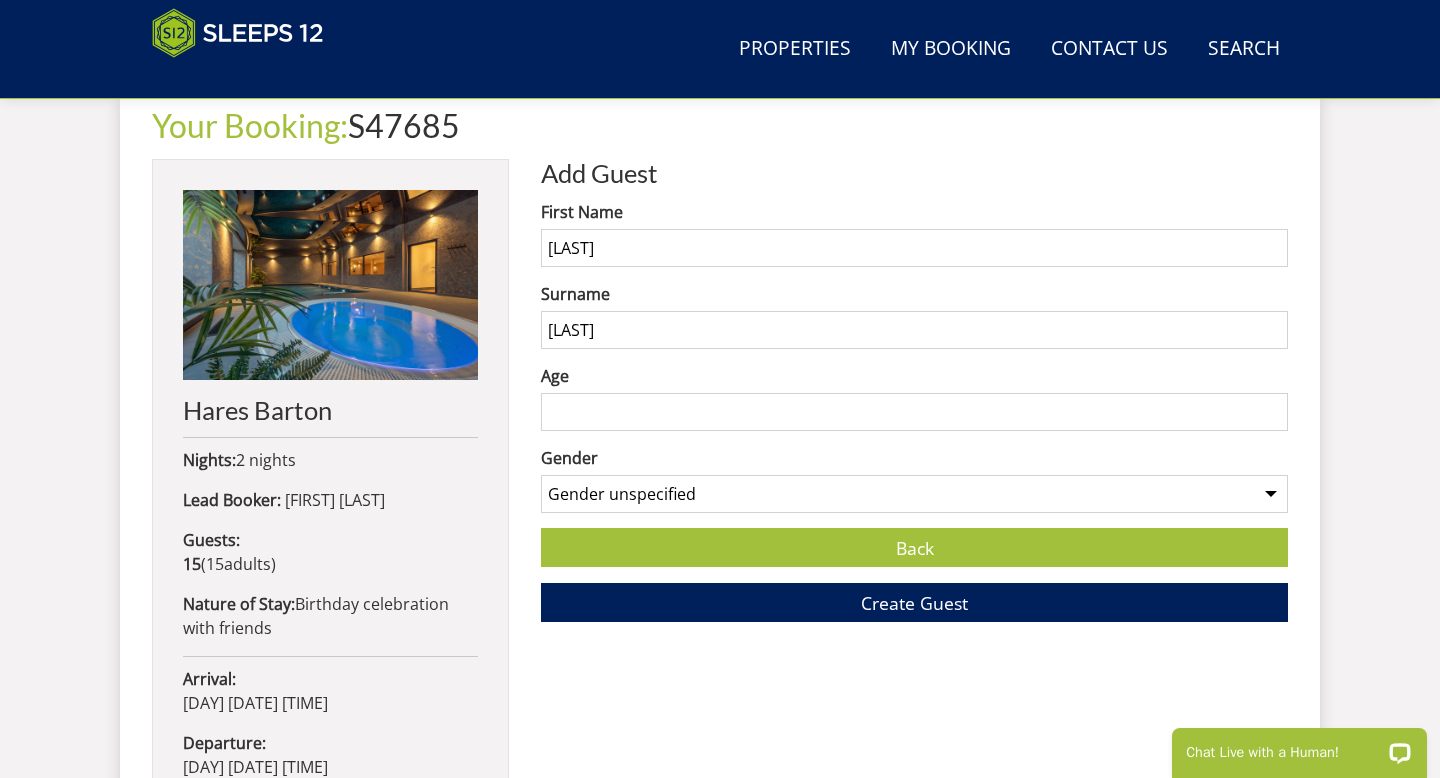 type on "[LAST]" 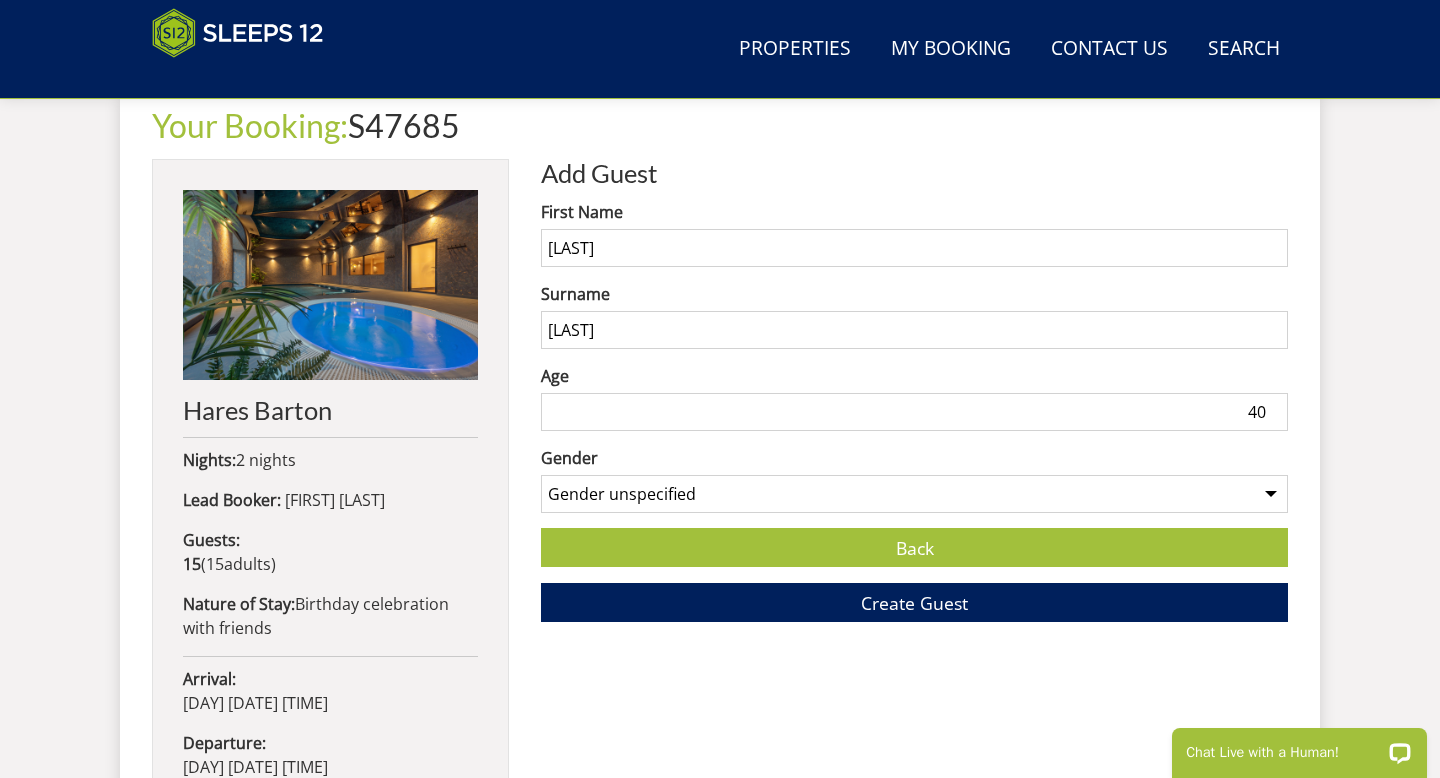 type on "40" 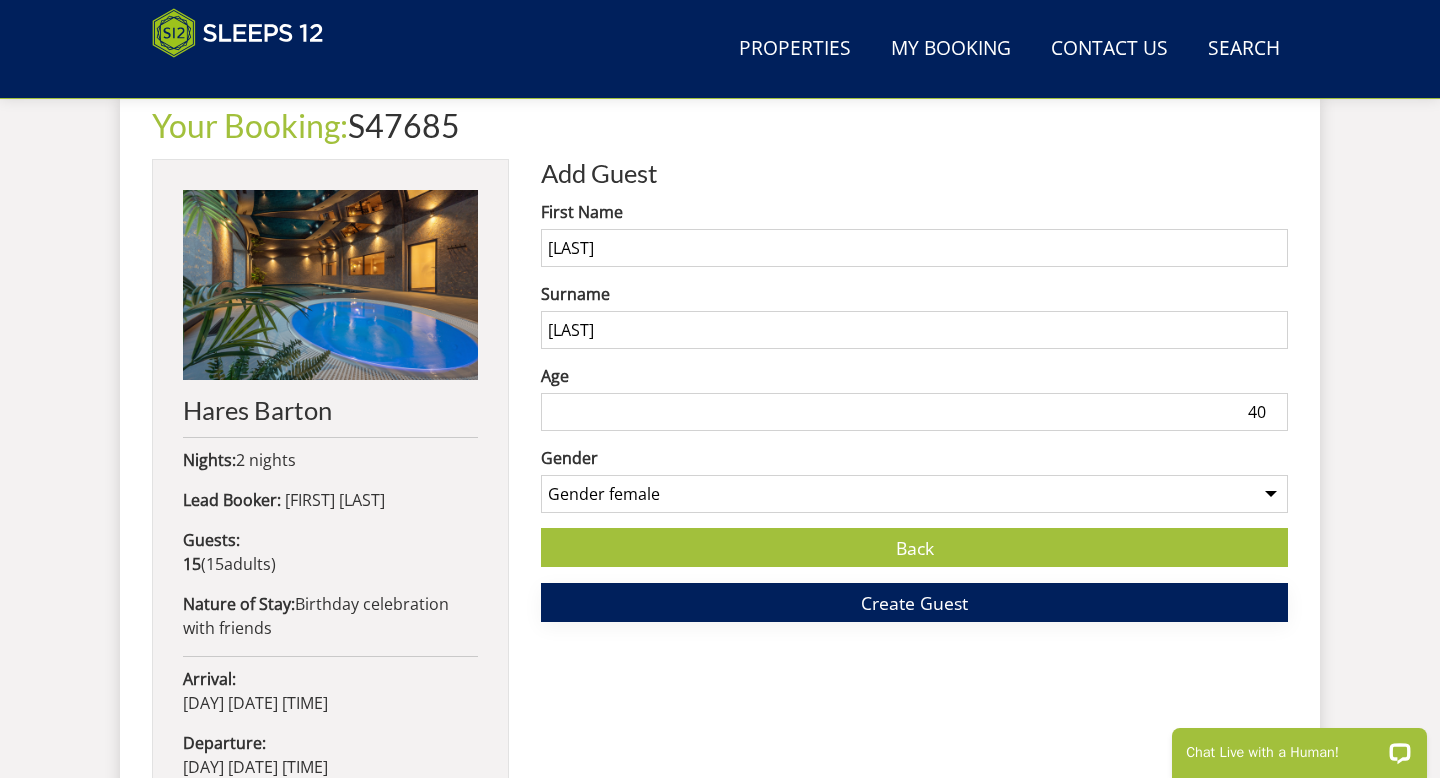 click on "Create Guest" at bounding box center (914, 603) 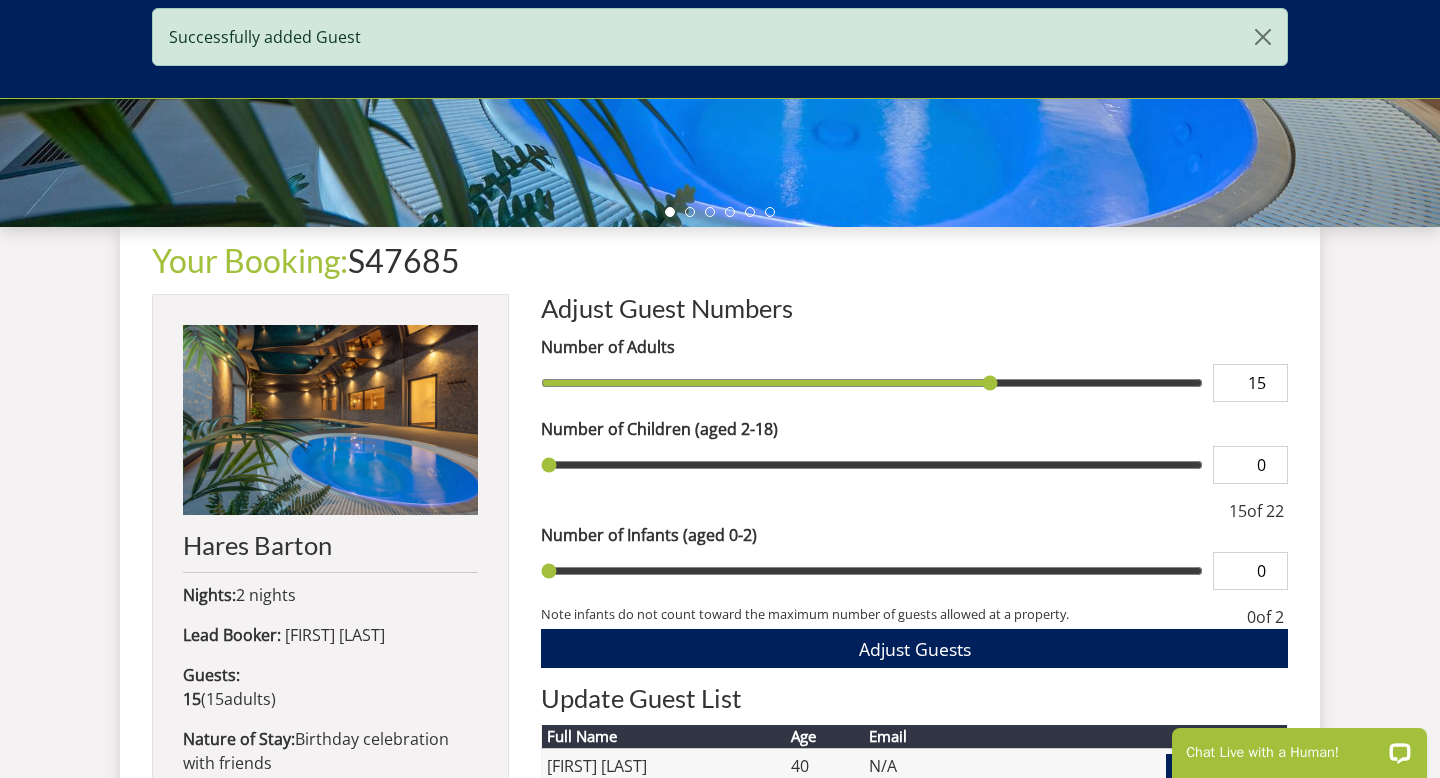 scroll, scrollTop: 0, scrollLeft: 0, axis: both 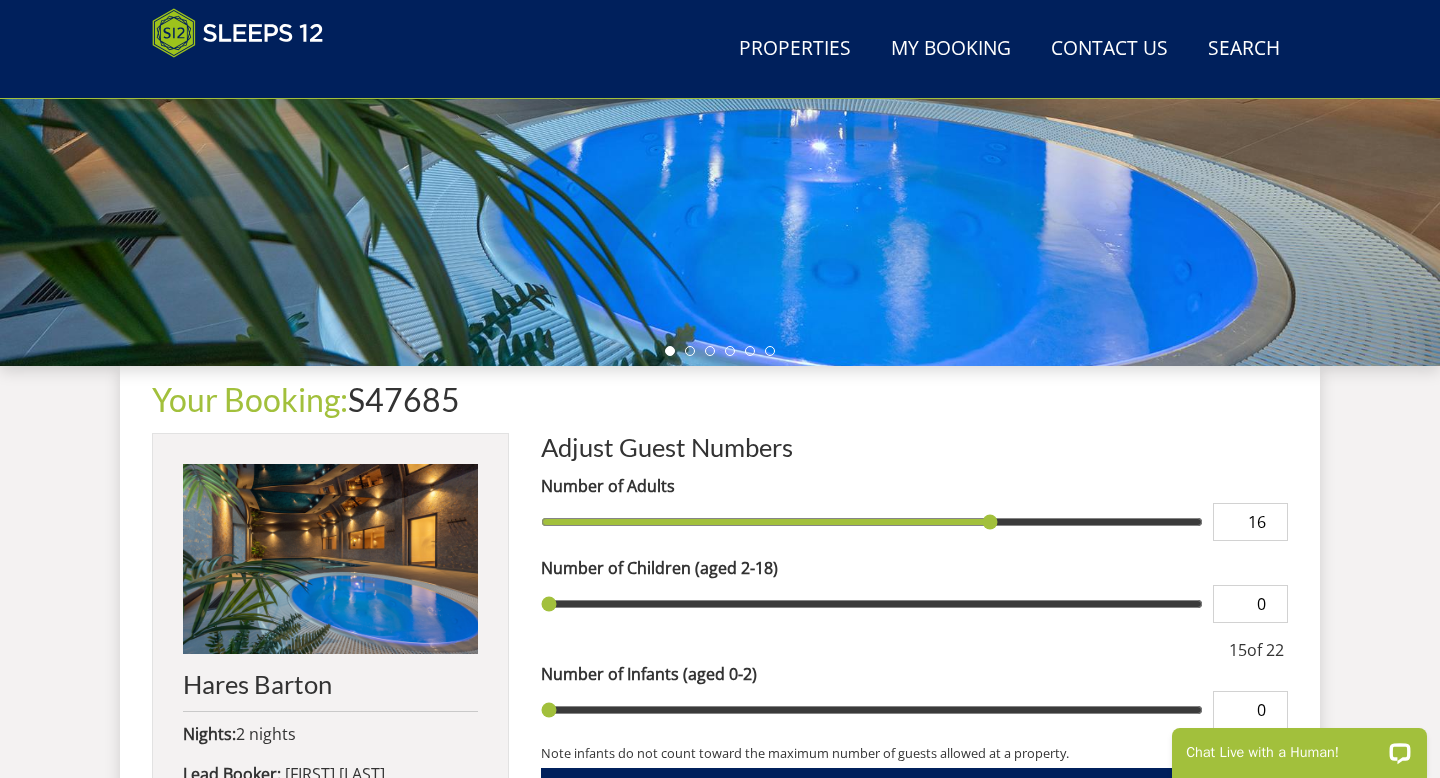 type on "16" 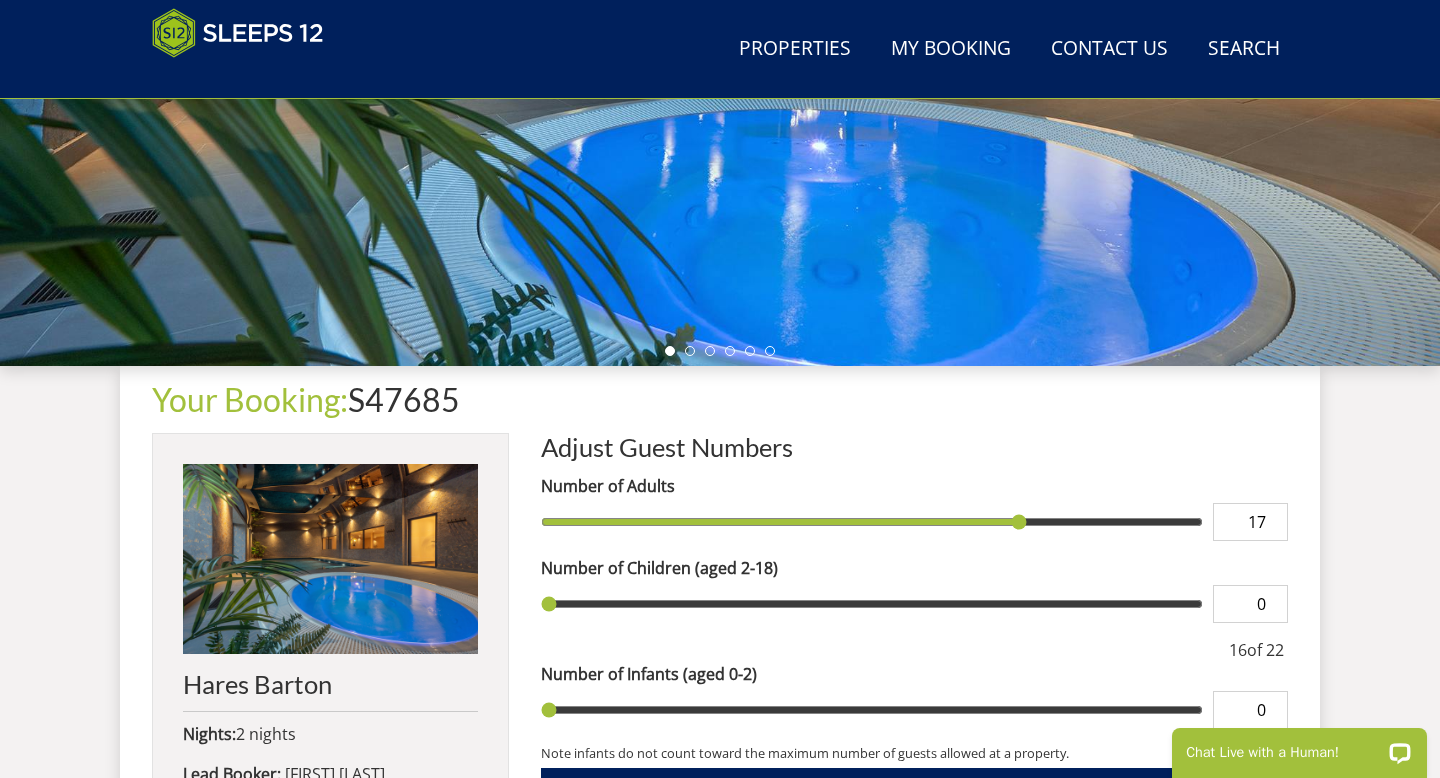 type on "17" 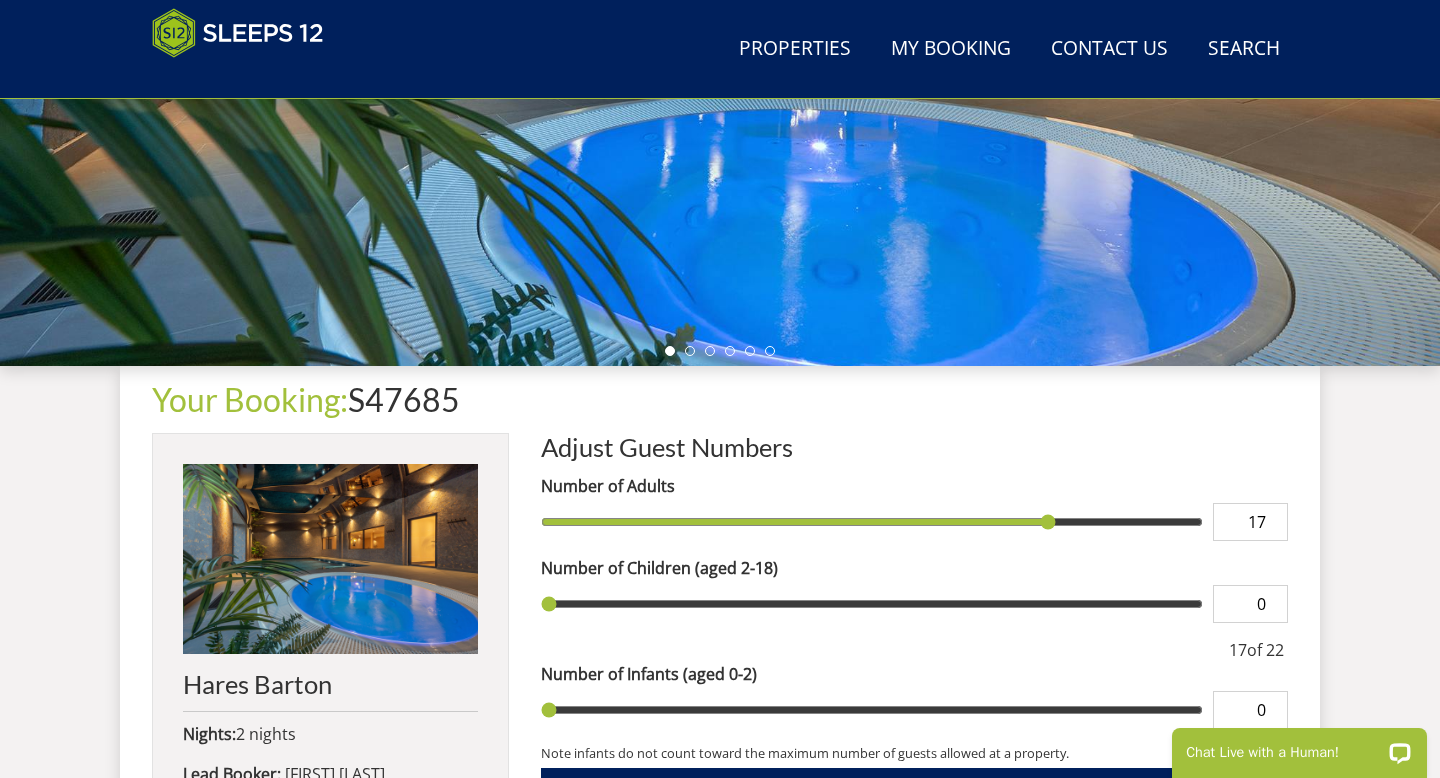 click on "Adjust Guest Numbers" at bounding box center [914, 447] 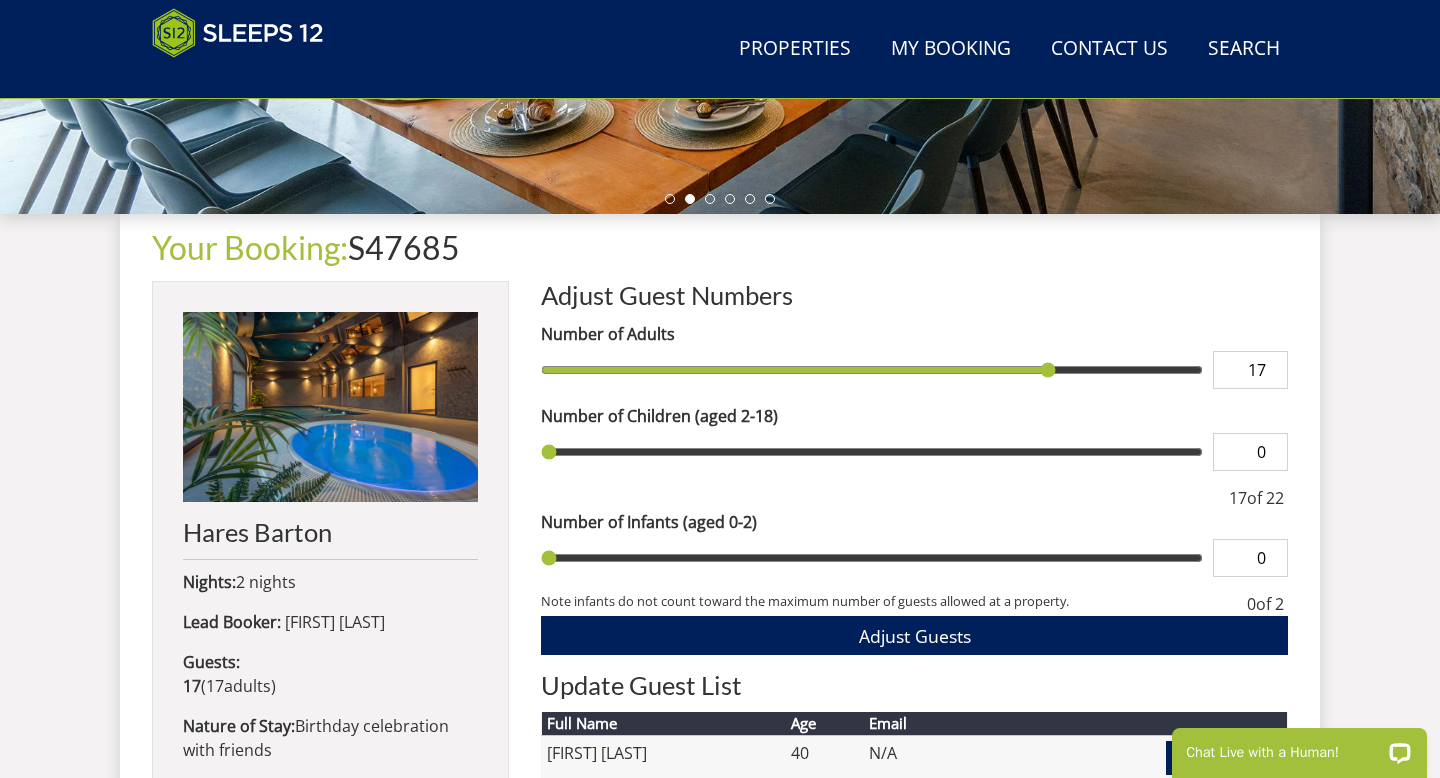 scroll, scrollTop: 0, scrollLeft: 0, axis: both 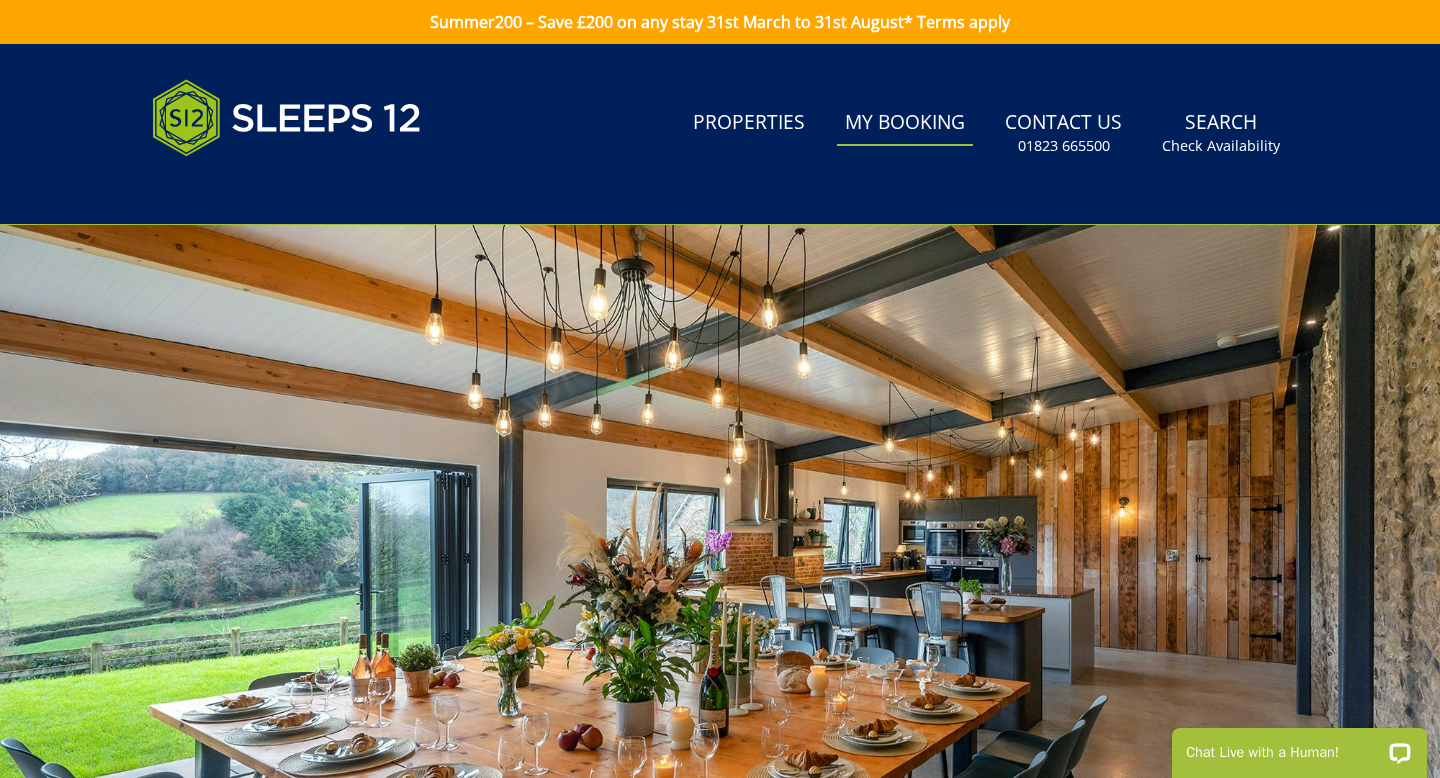 click on "My Booking" at bounding box center (905, 123) 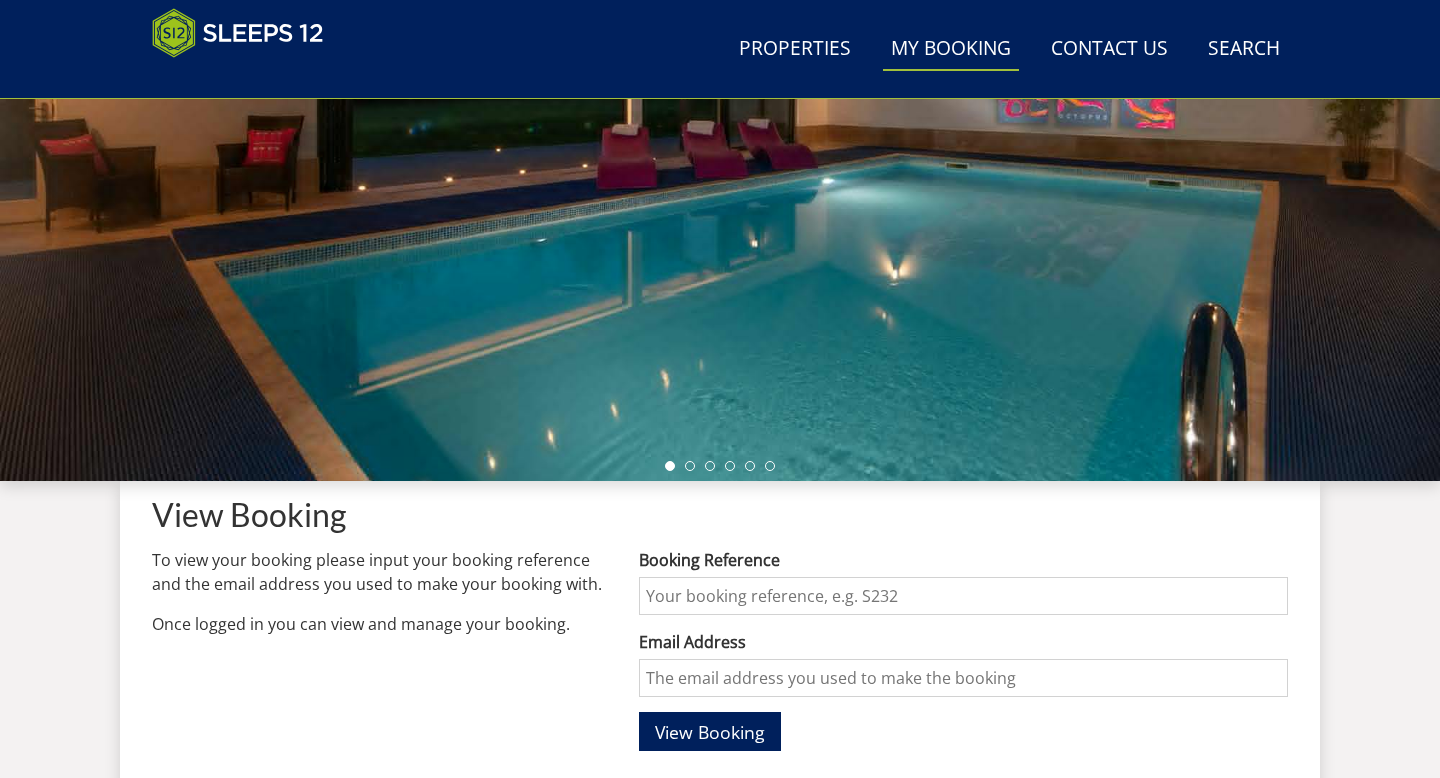 scroll, scrollTop: 629, scrollLeft: 0, axis: vertical 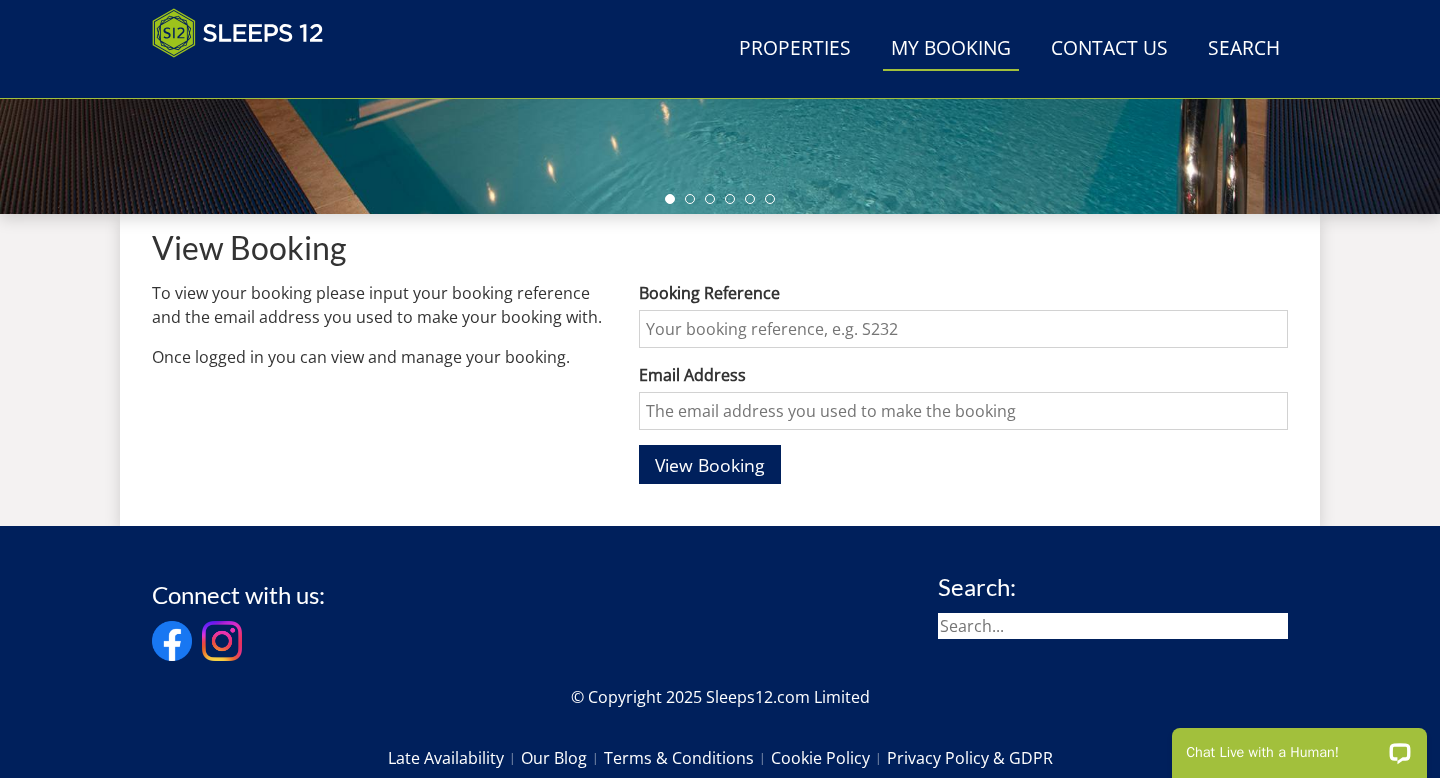 click on "Booking Reference" at bounding box center (963, 329) 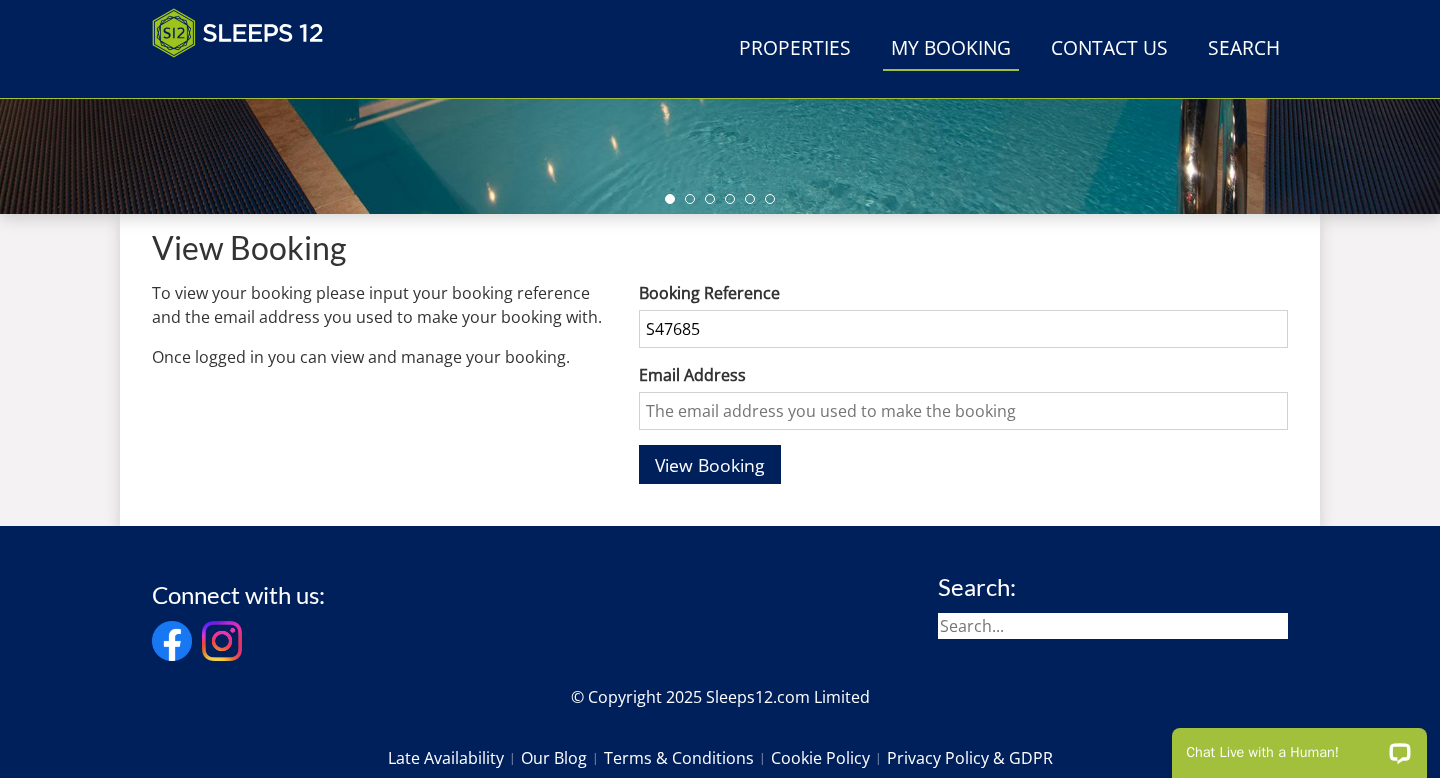 click on "Email Address" at bounding box center (963, 411) 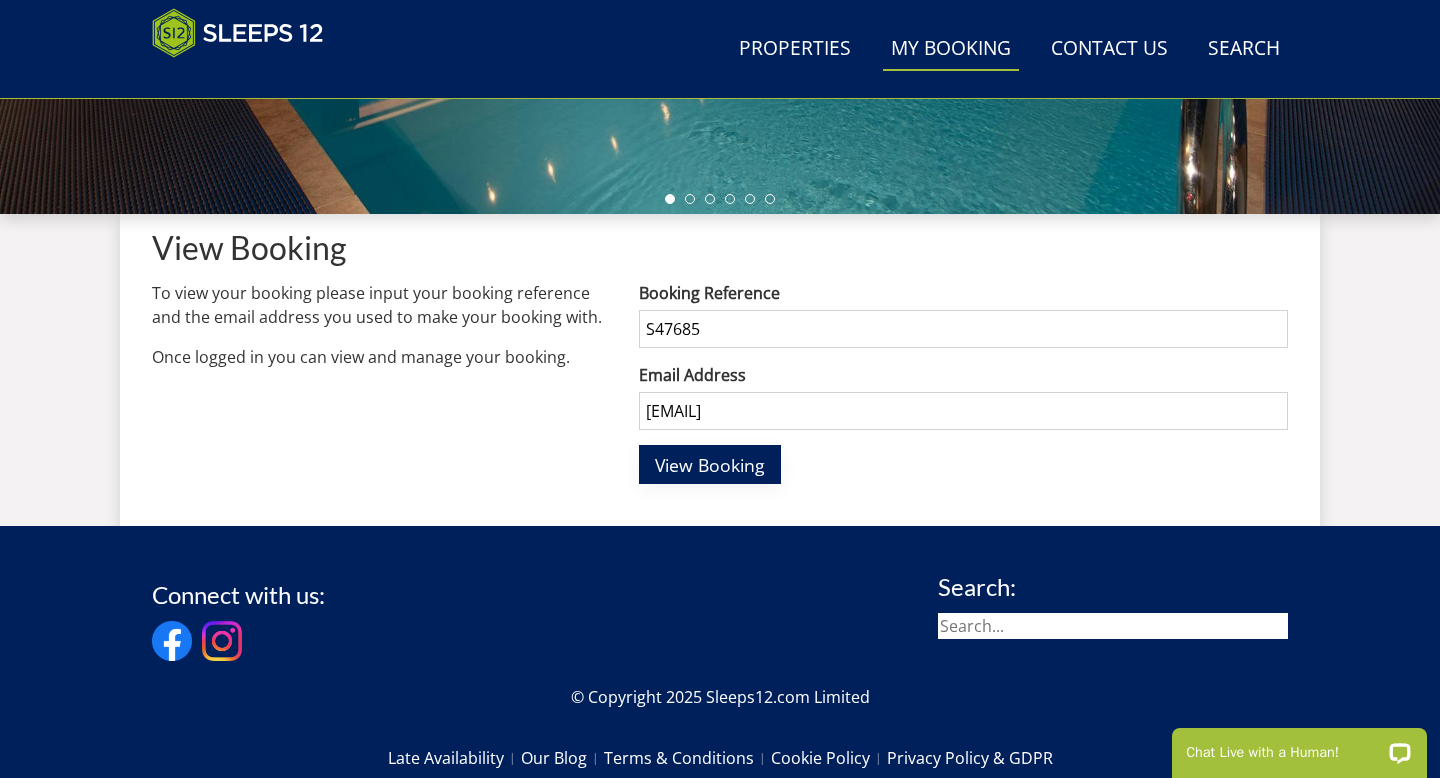 click on "View Booking" at bounding box center (710, 464) 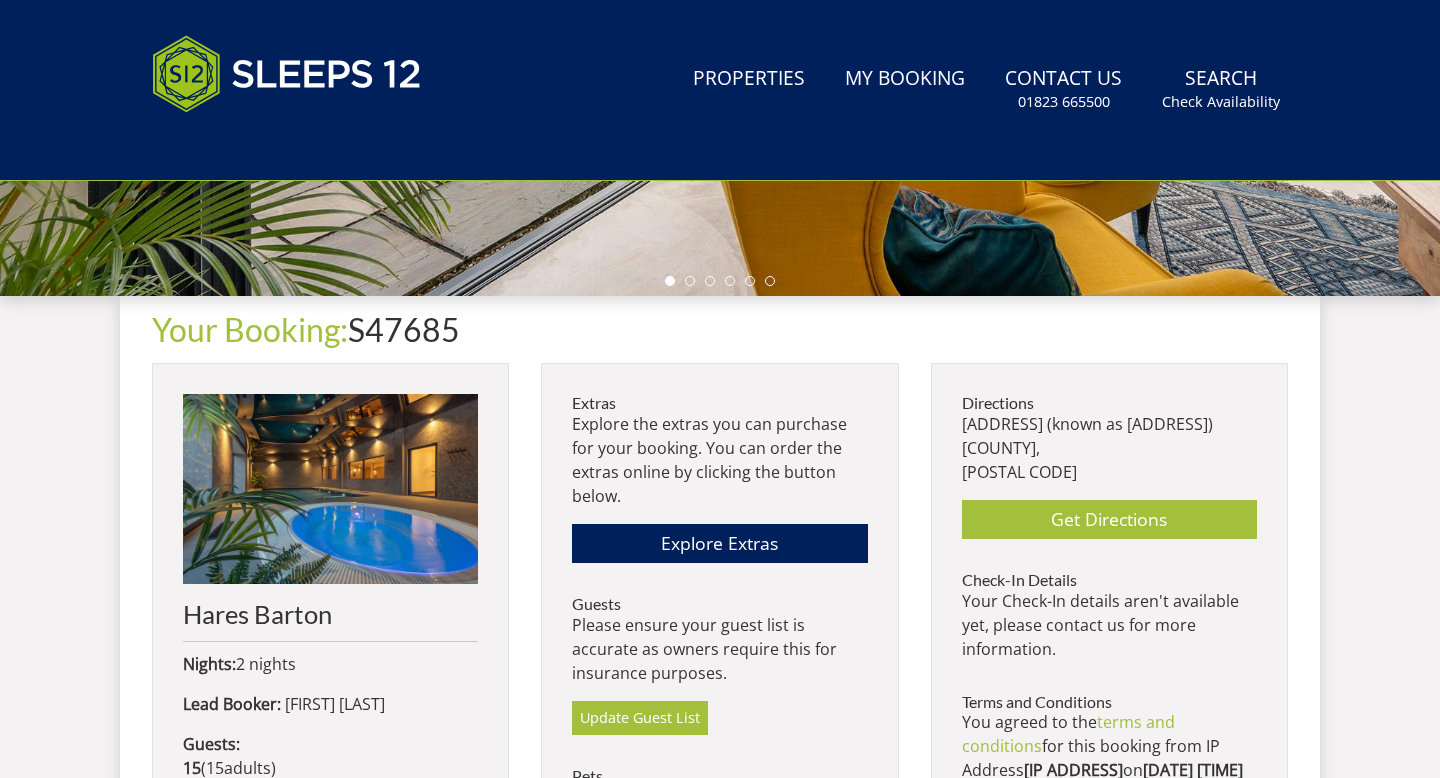 scroll, scrollTop: 0, scrollLeft: 0, axis: both 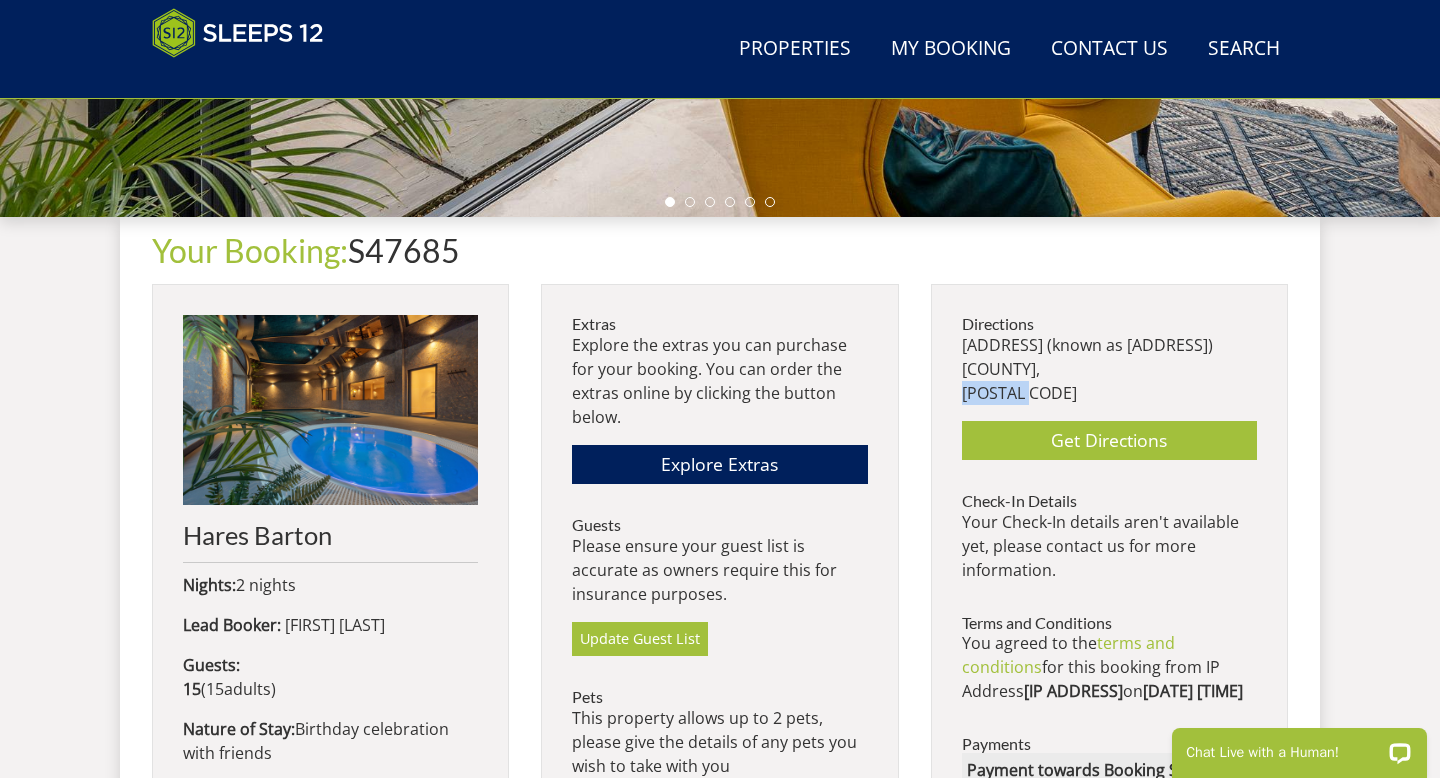 drag, startPoint x: 1026, startPoint y: 398, endPoint x: 952, endPoint y: 393, distance: 74.168724 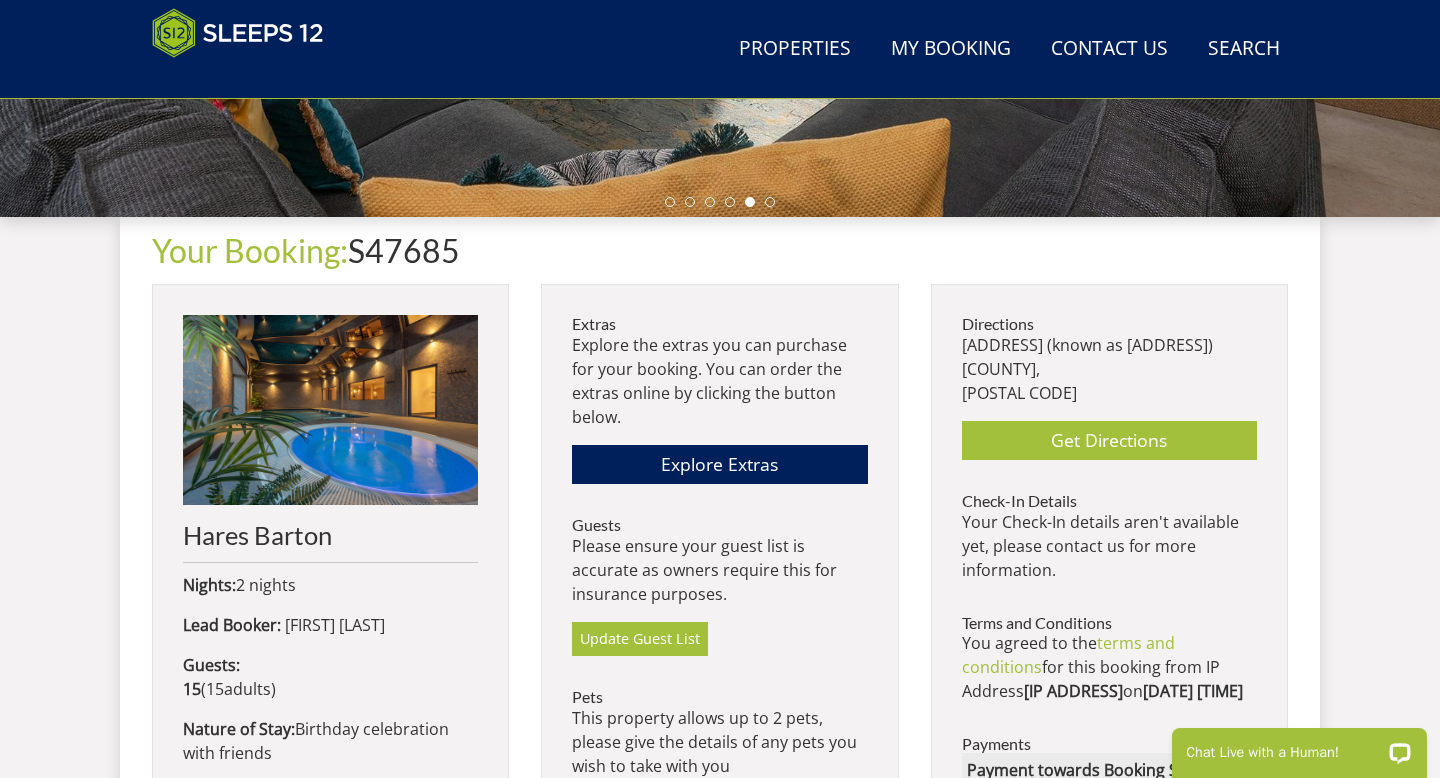 click on "[ADDRESS] (known as [ADDRESS])
[COUNTY],
[POSTAL CODE]" at bounding box center (1109, 369) 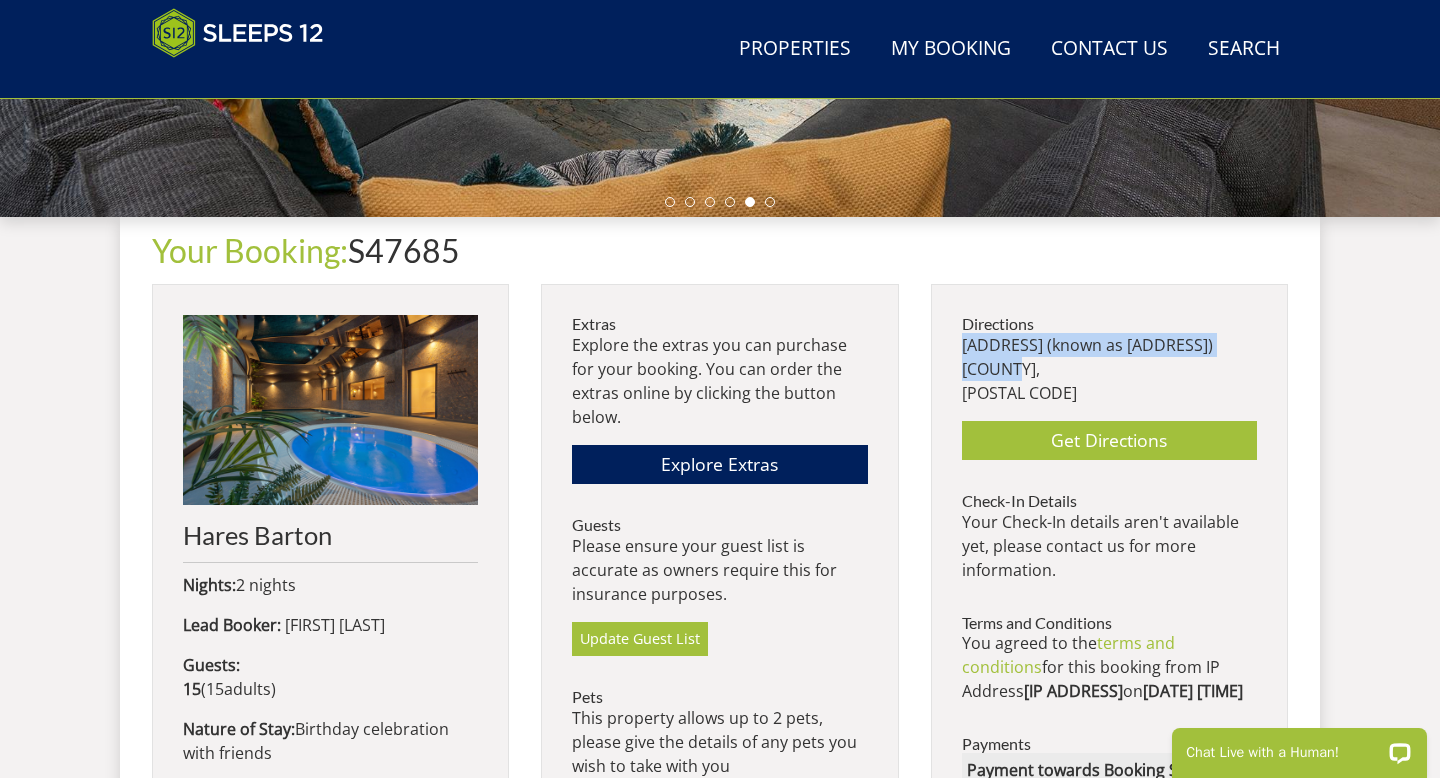 drag, startPoint x: 1015, startPoint y: 370, endPoint x: 962, endPoint y: 348, distance: 57.384666 